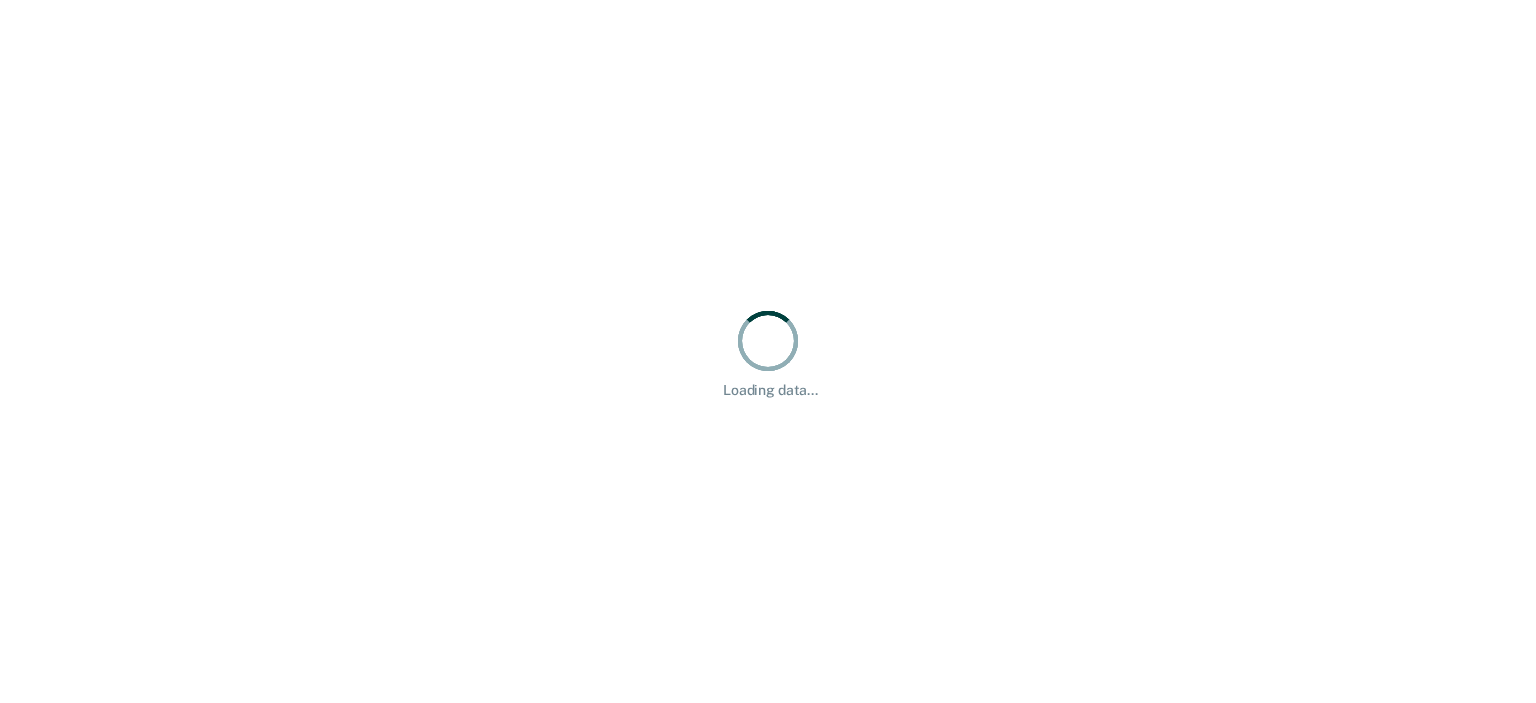 scroll, scrollTop: 0, scrollLeft: 0, axis: both 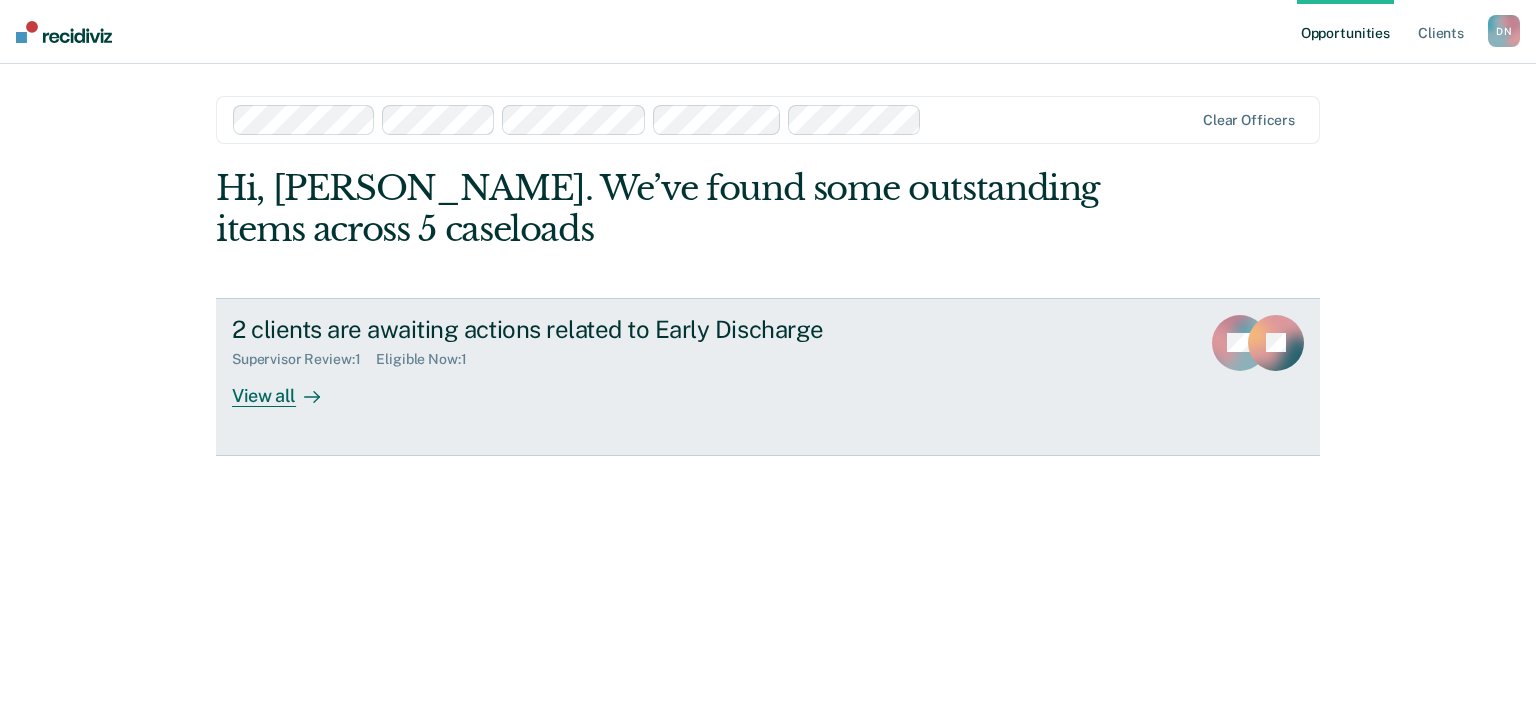 click on "View all" at bounding box center [288, 387] 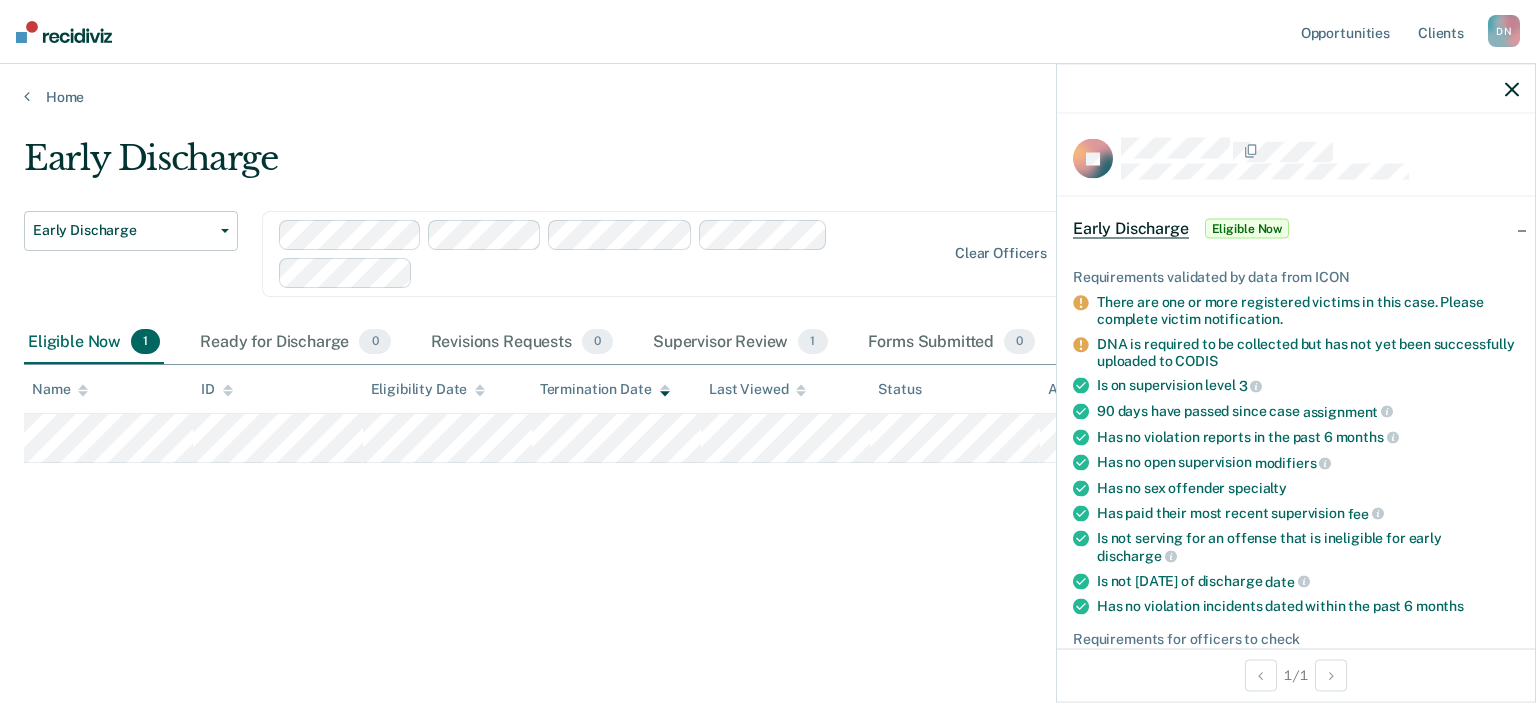 click on "Early Discharge   Early Discharge Early Discharge Clear   officers Eligible Now 1 Ready for Discharge 0 Revisions Requests 0 Supervisor Review 1 Forms Submitted 0 Snoozed 0
To pick up a draggable item, press the space bar.
While dragging, use the arrow keys to move the item.
Press space again to drop the item in its new position, or press escape to cancel.
Name ID Eligibility Date Termination Date Last Viewed Status Assigned to" at bounding box center [768, 345] 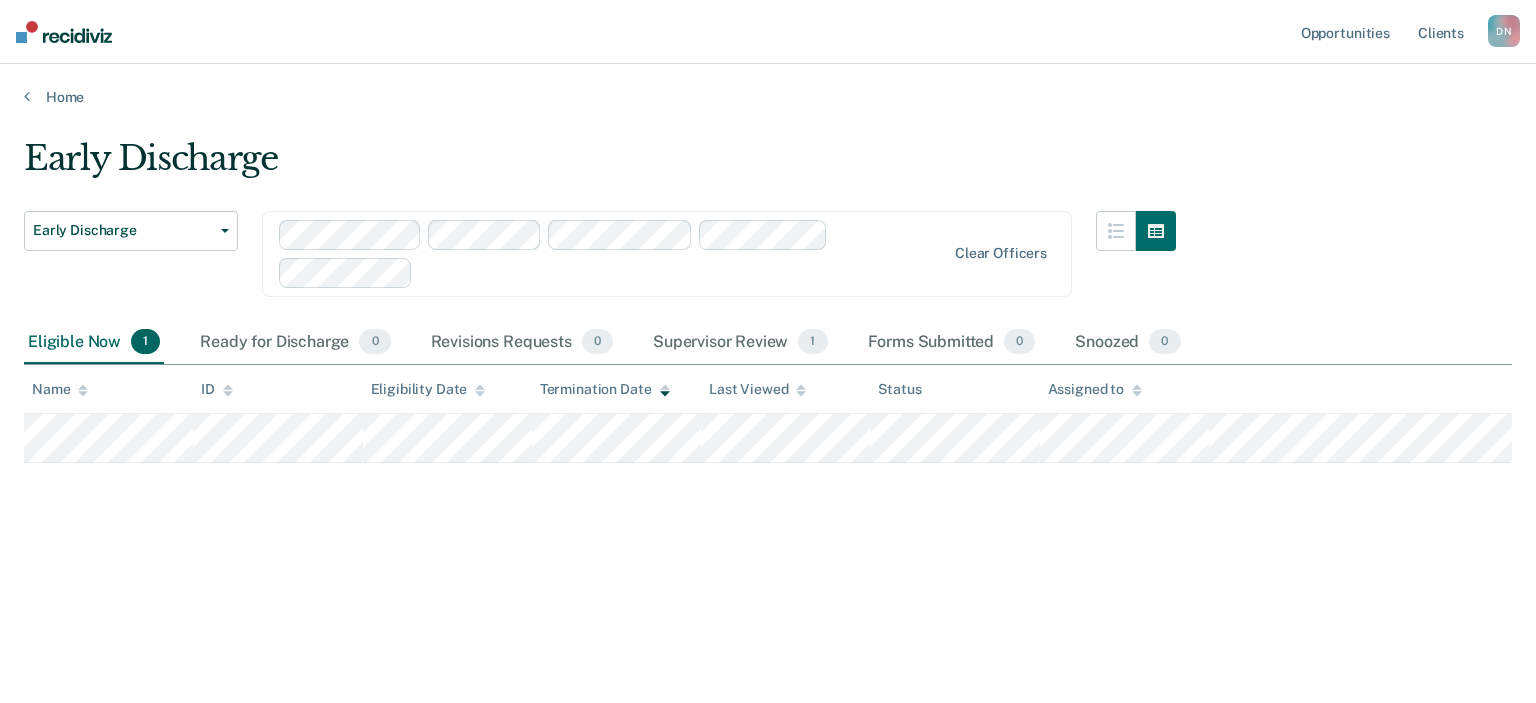 click at bounding box center (1360, 389) 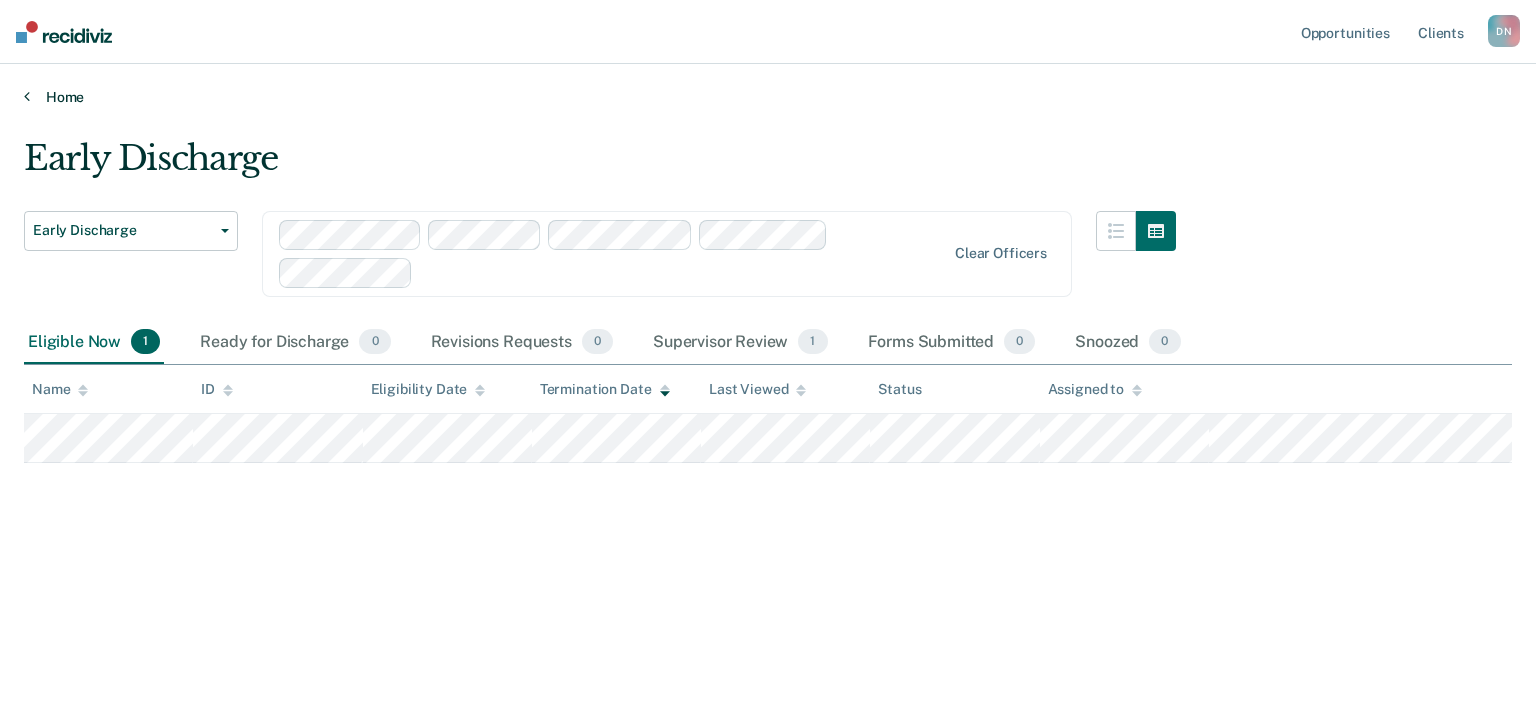 click on "Home" at bounding box center (768, 97) 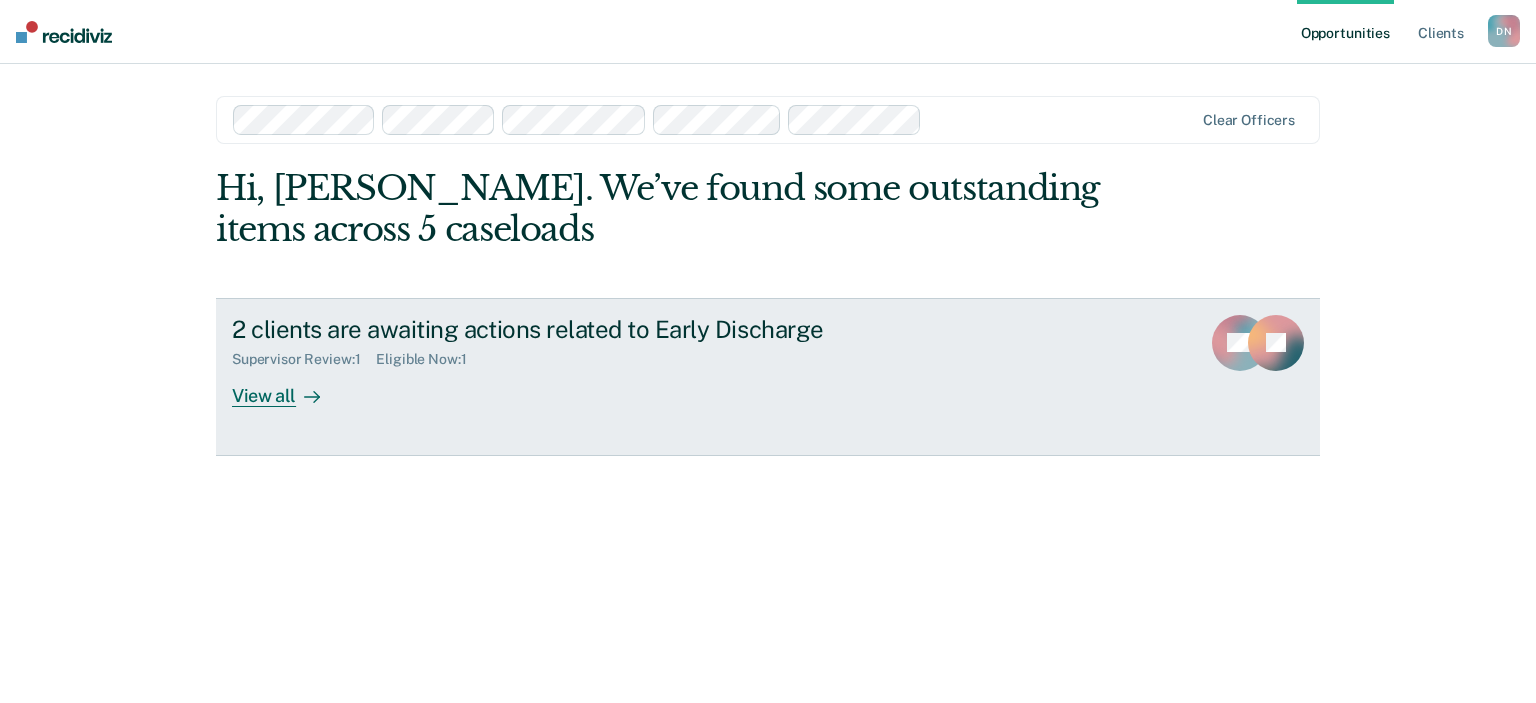 click on "View all" at bounding box center (288, 387) 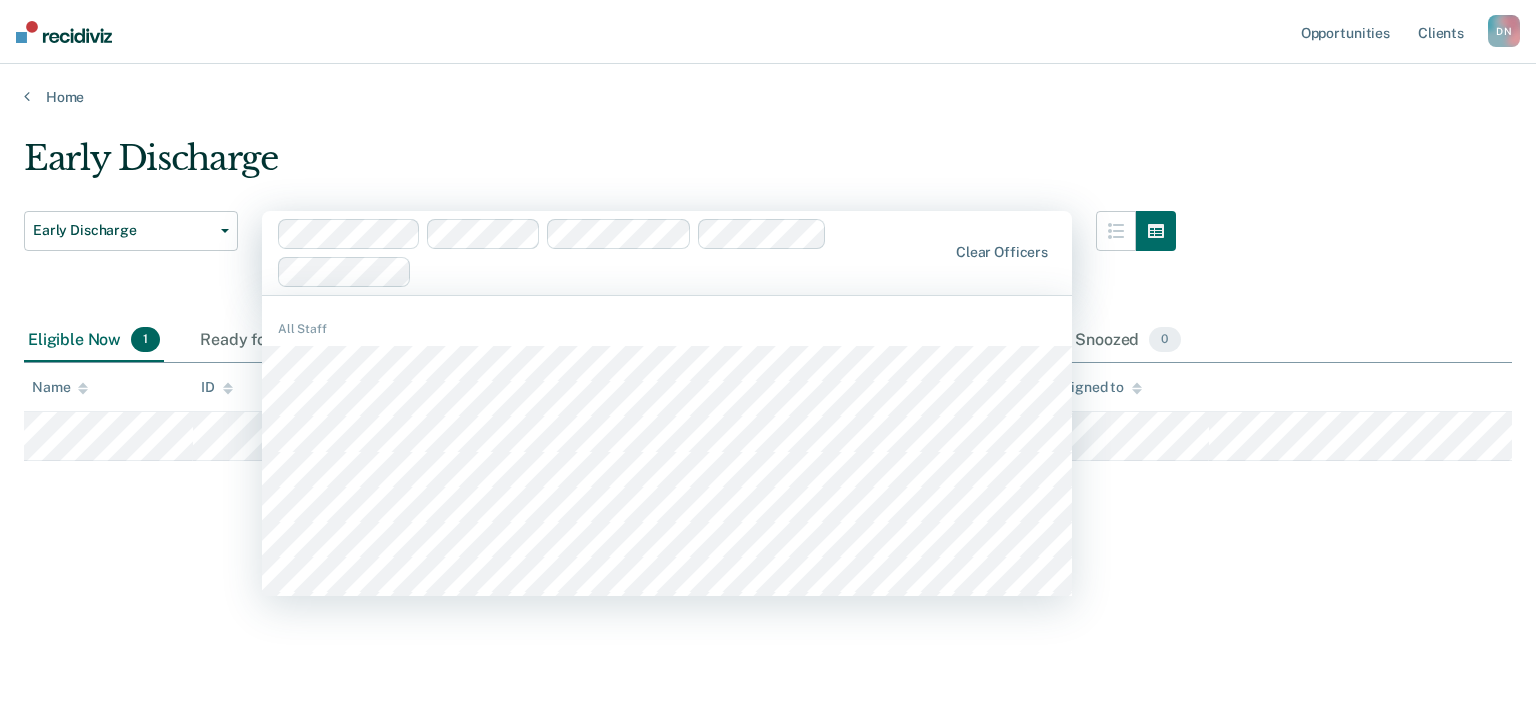 click on "Early Discharge   Early Discharge Early Discharge 512 results available. Use Up and Down to choose options, press Enter to select the currently focused option, press Escape to exit the menu, press Tab to select the option and exit the menu. Clear   officers All Staff Eligible Now 1 Ready for Discharge 0 Revisions Requests 0 Supervisor Review 1 Forms Submitted 0 Snoozed 0
To pick up a draggable item, press the space bar.
While dragging, use the arrow keys to move the item.
Press space again to drop the item in its new position, or press escape to cancel.
Name ID Eligibility Date Termination Date Last Viewed Status Assigned to" at bounding box center [768, 377] 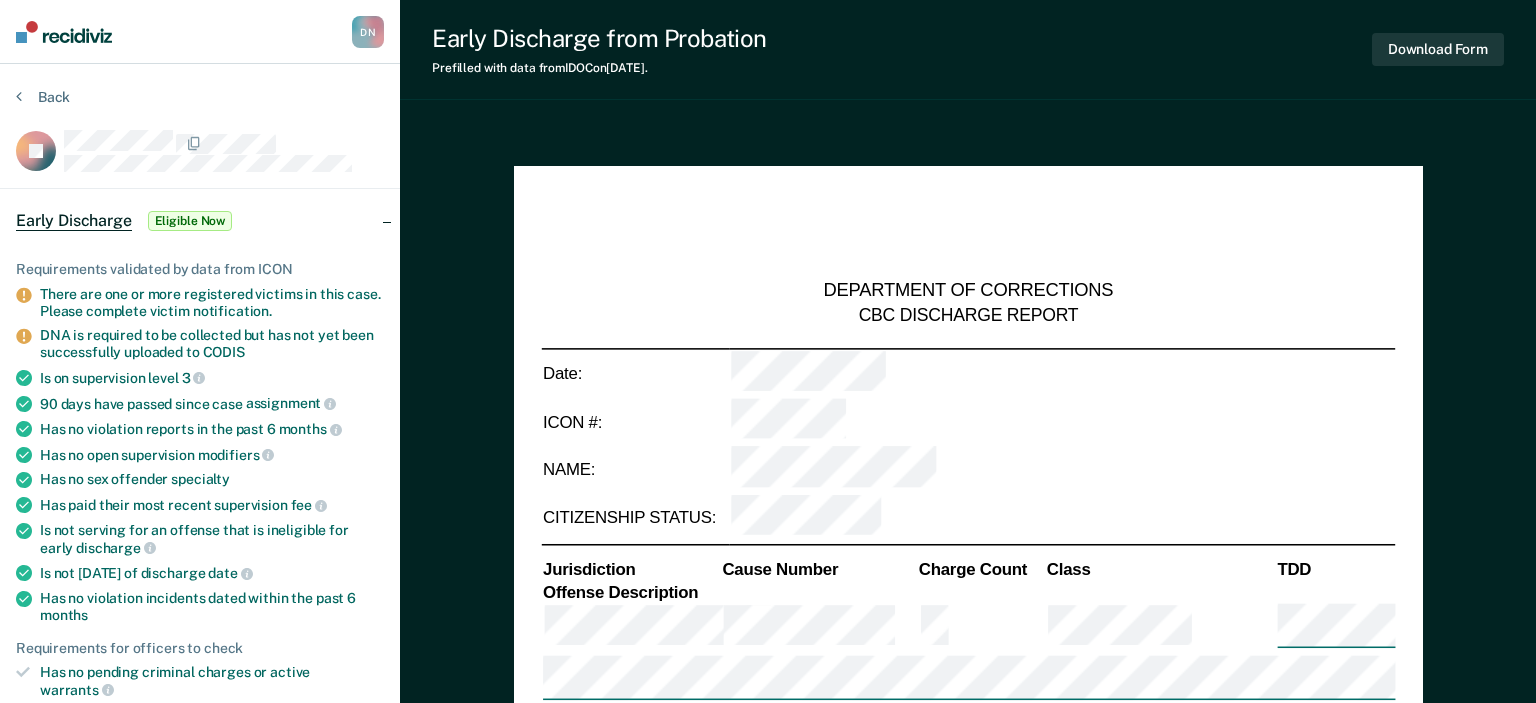 type on "x" 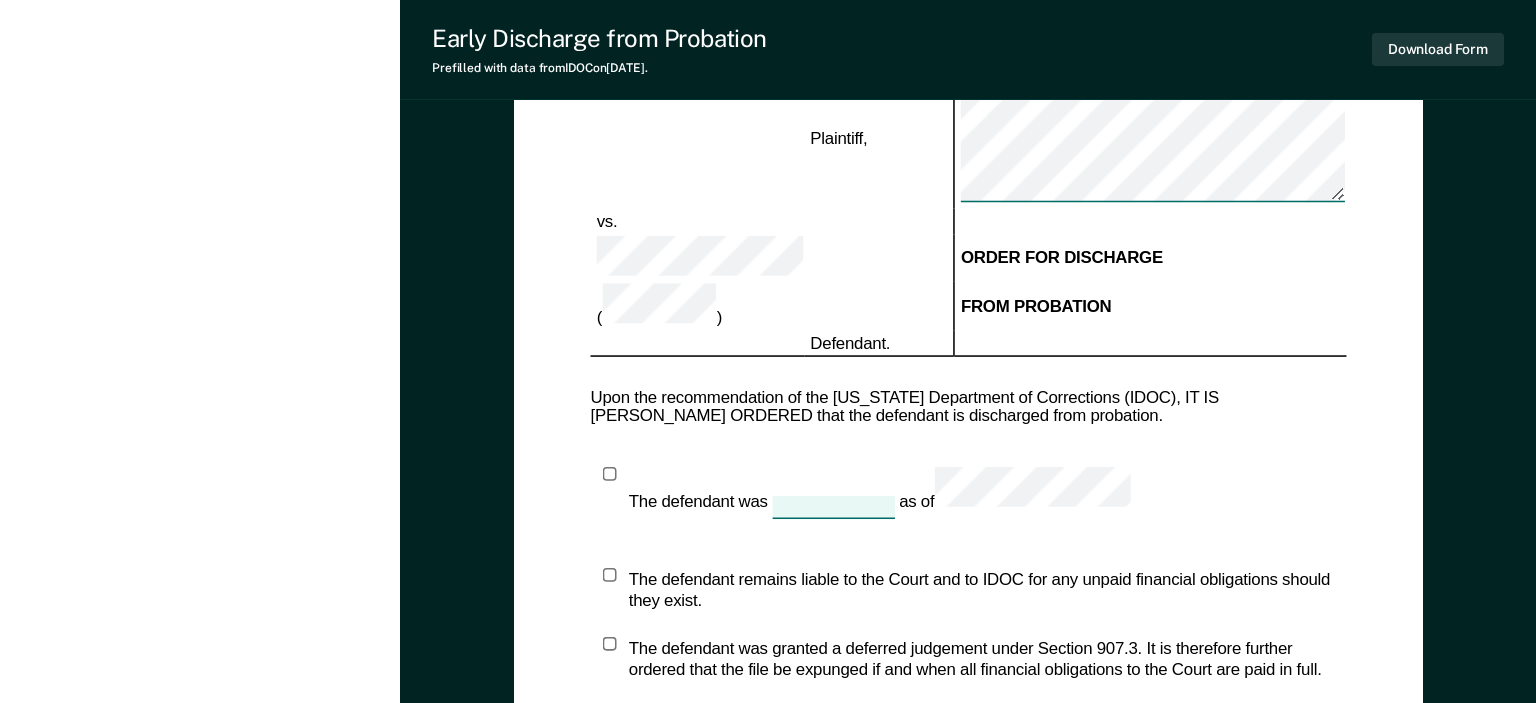 scroll, scrollTop: 2956, scrollLeft: 0, axis: vertical 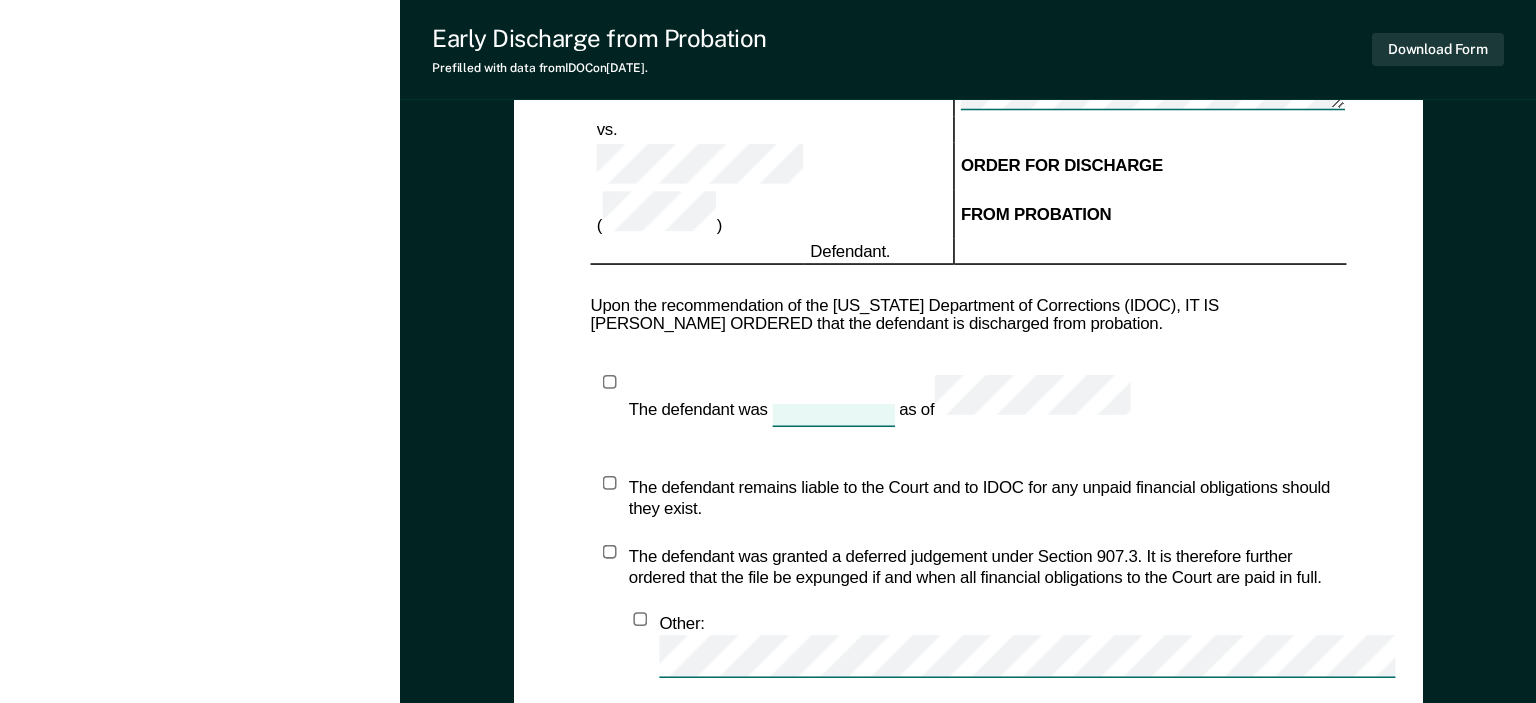 click on "[PERSON_NAME] D N Profile How it works Log Out Back JK   Early Discharge Eligible Now Requirements validated by data from ICON There are one or more registered victims in this case. Please complete victim notification. DNA is required to be collected but has not yet been successfully uploaded to CODIS Is on supervision level   3   90 days have passed since case   assignment   Has no violation reports in the past 6   months   Has no open supervision   modifiers   Has no sex offender   specialty Has paid their most recent supervision   fee   Is not serving for an offense that is ineligible for early   discharge   Is not [DATE] of discharge   date   Has no violation incidents dated within the past 6   months Requirements for officers to check Has no pending criminal charges or active   warrants   Has completed any court-ordered interventions and/or   programming   Has paid restitution in   full Has paid court fees in full (for probation   clients)   only) DNA has been collected and uploaded to CODIS if" at bounding box center (200, -1173) 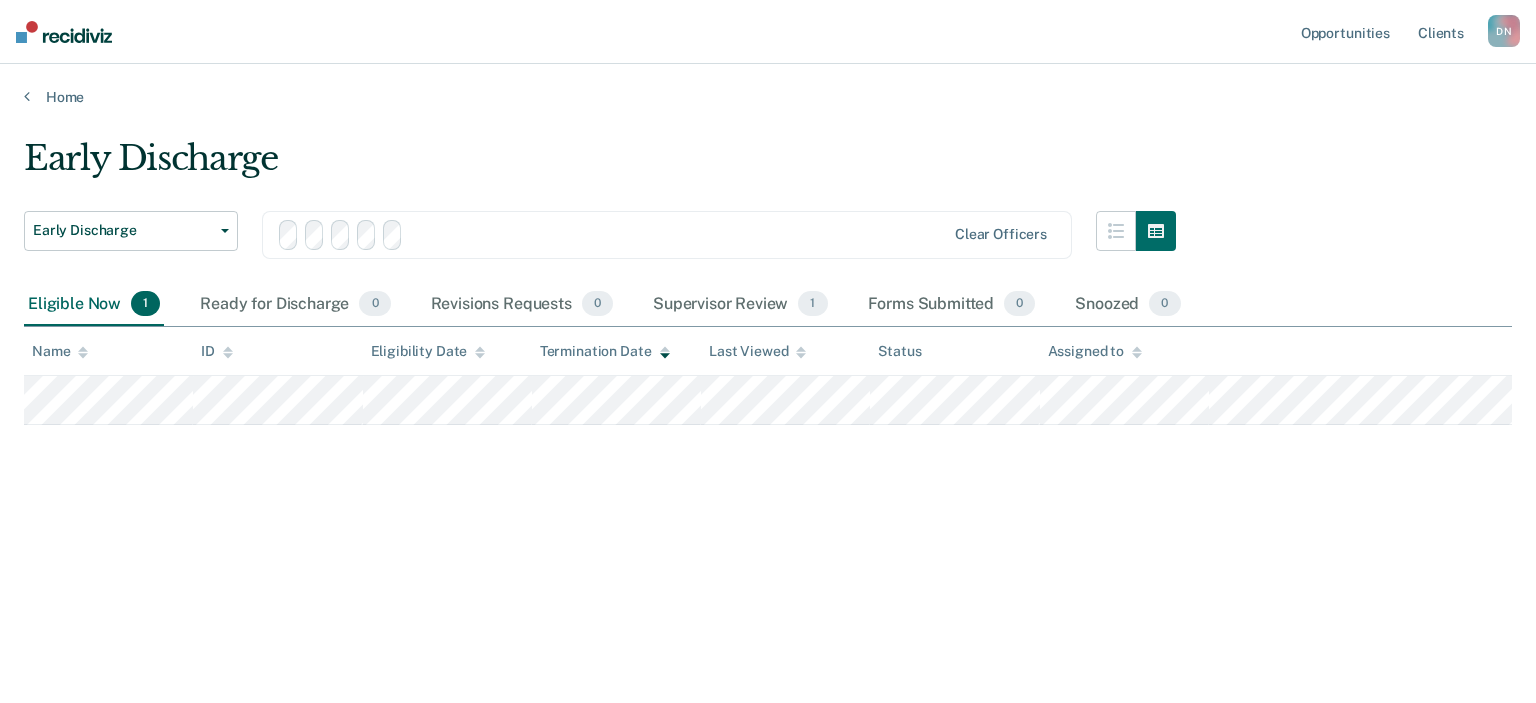 scroll, scrollTop: 0, scrollLeft: 0, axis: both 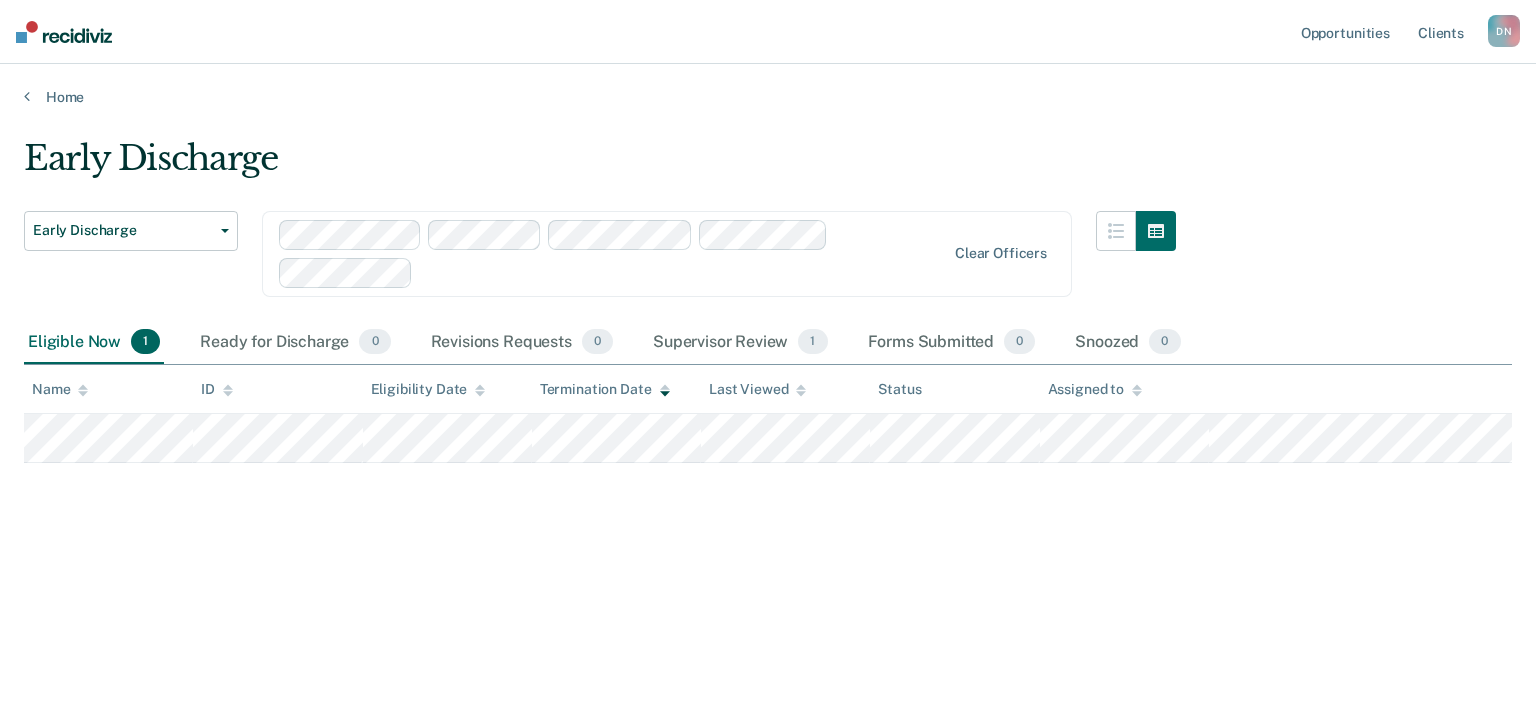 click 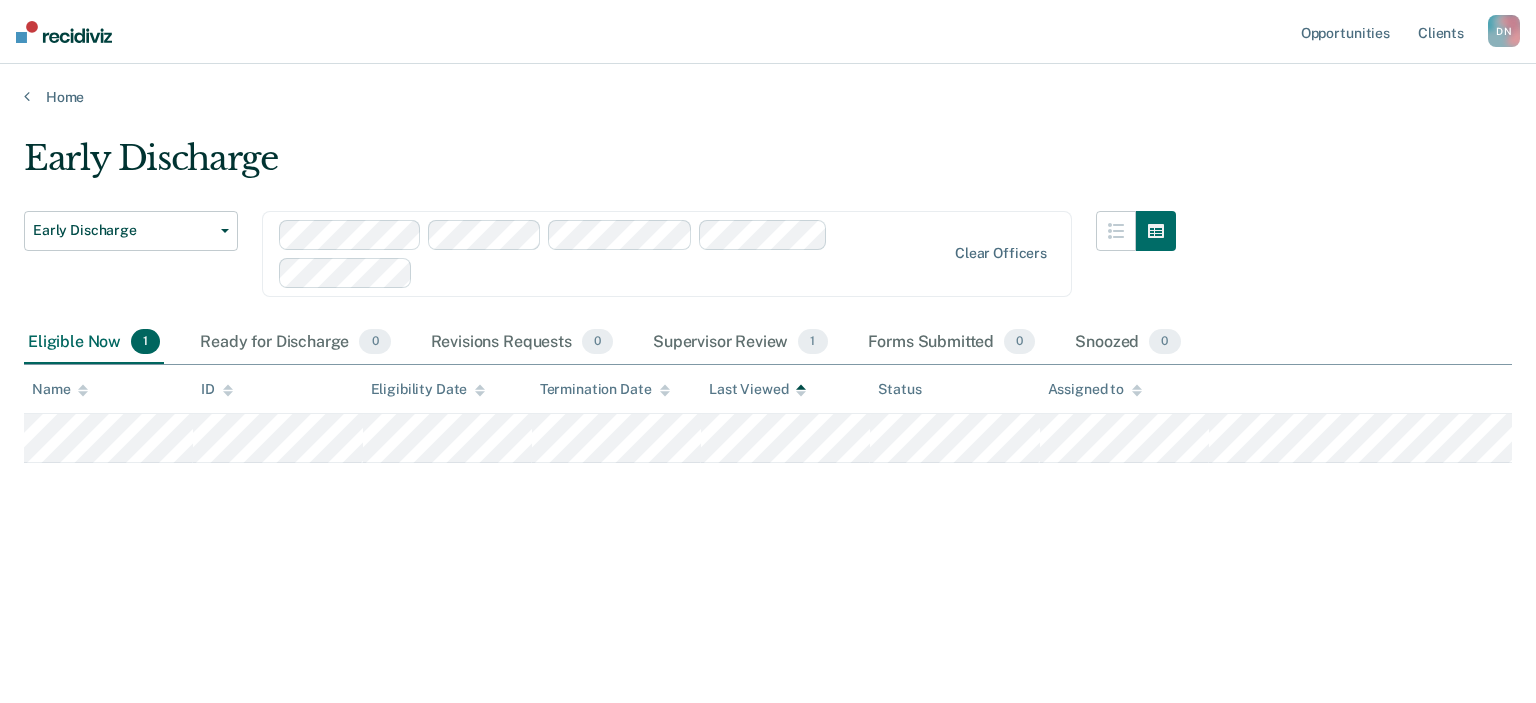 click on "Last Viewed" at bounding box center [757, 389] 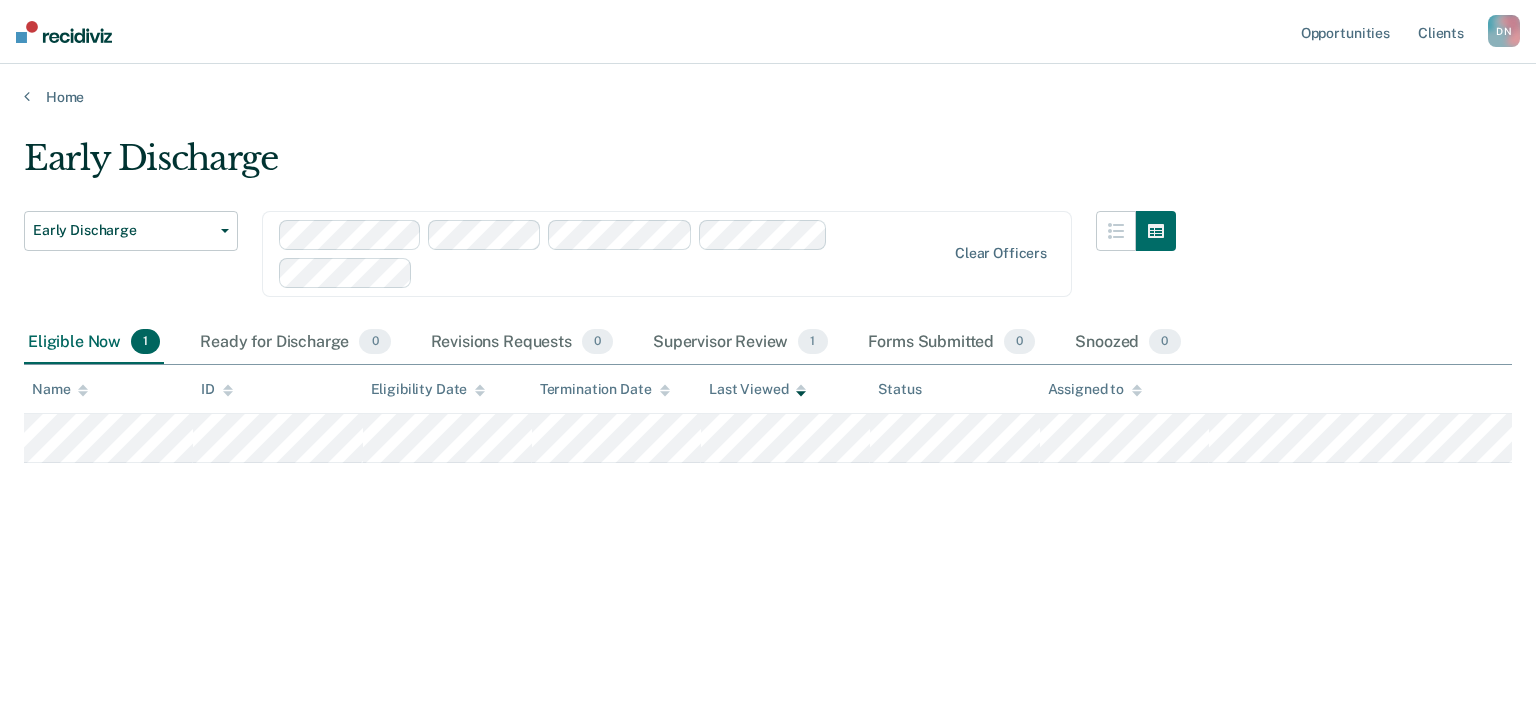 click on "Last Viewed" at bounding box center (757, 389) 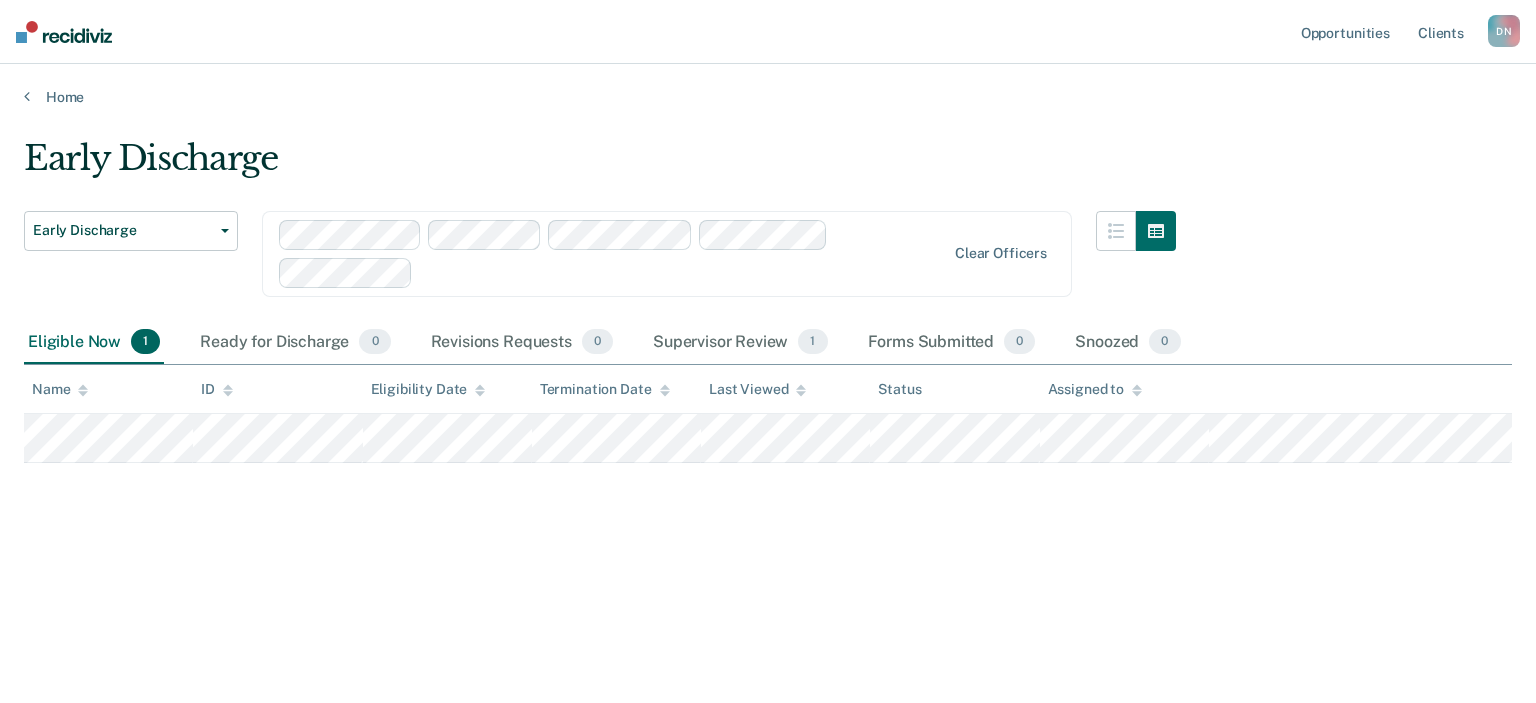 click on "Last Viewed" at bounding box center (757, 389) 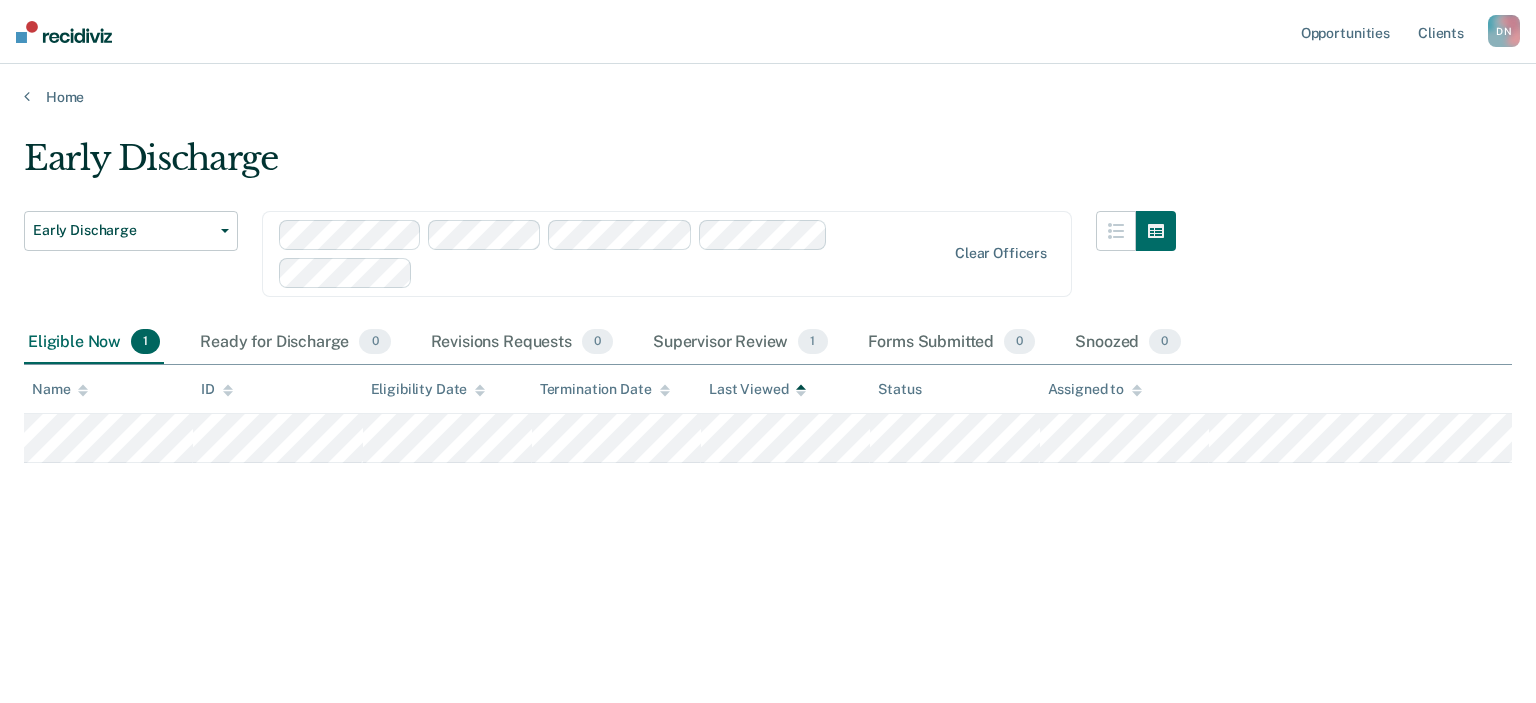 click on "1" at bounding box center (145, 342) 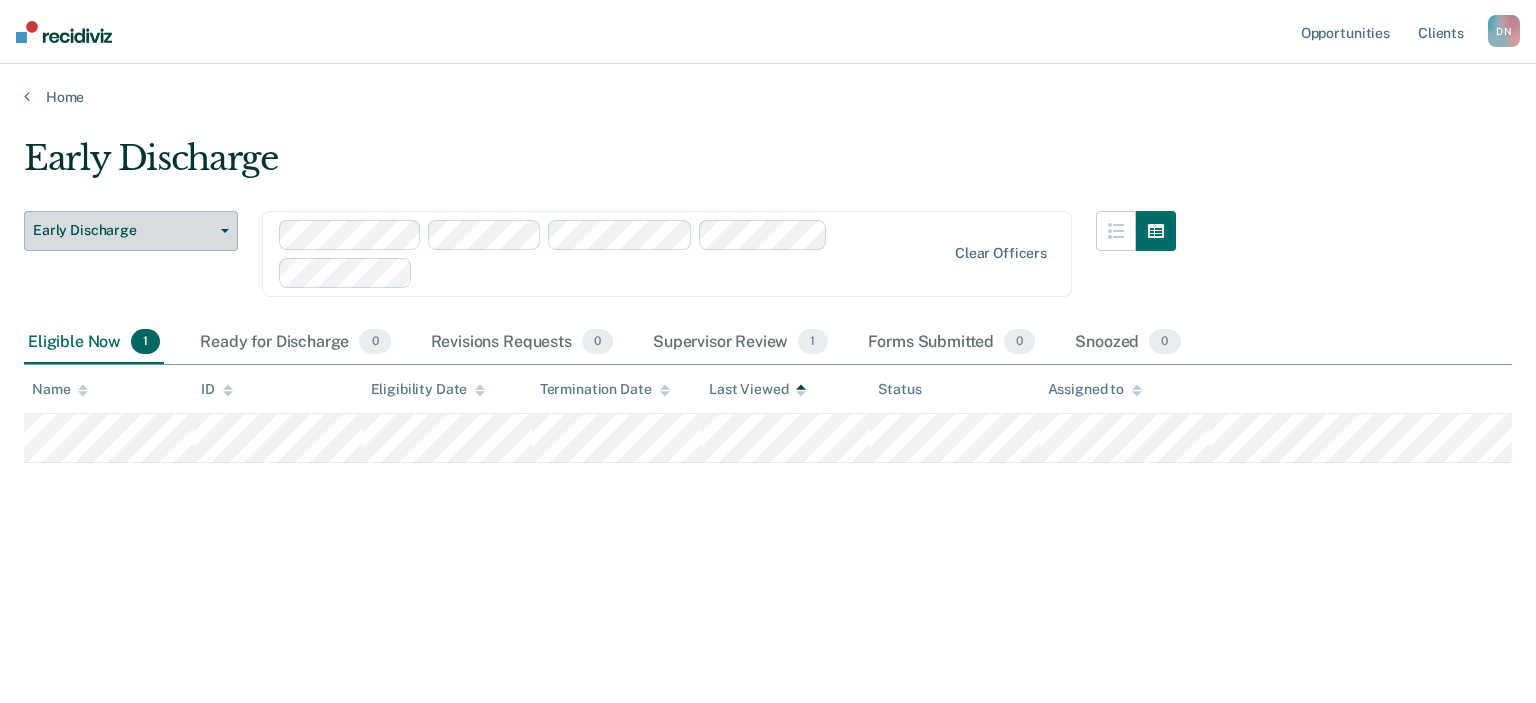 click on "Early Discharge" at bounding box center [123, 230] 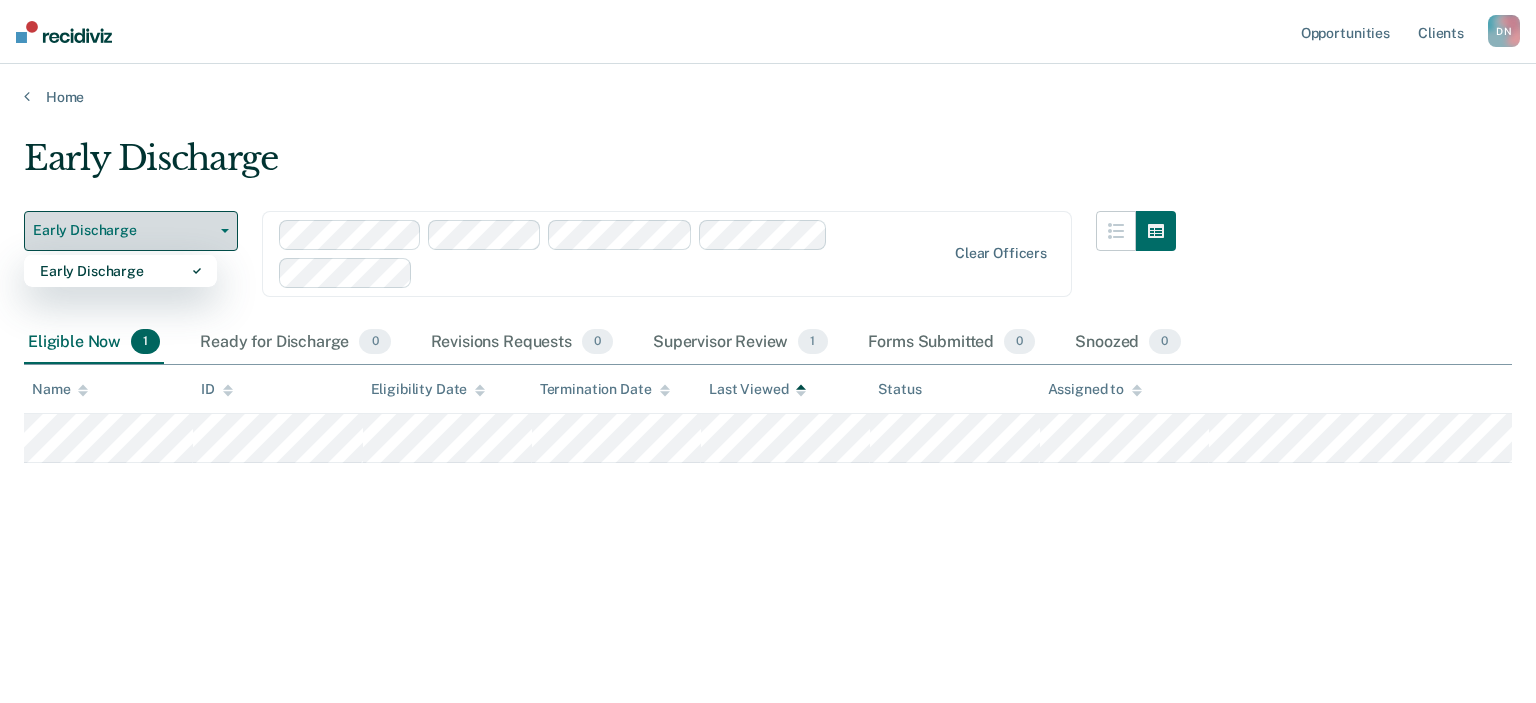 click on "Early Discharge" at bounding box center (123, 230) 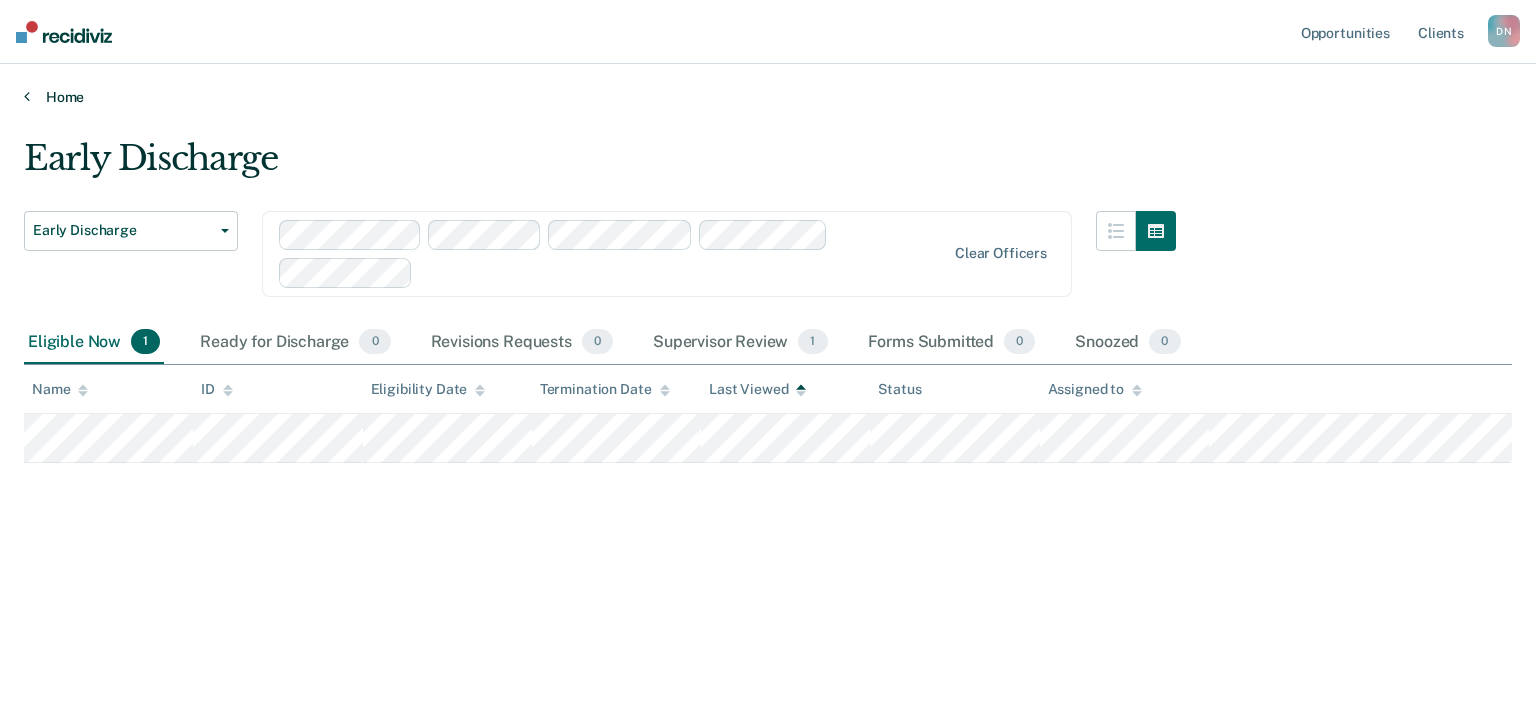 click on "Home" at bounding box center [768, 97] 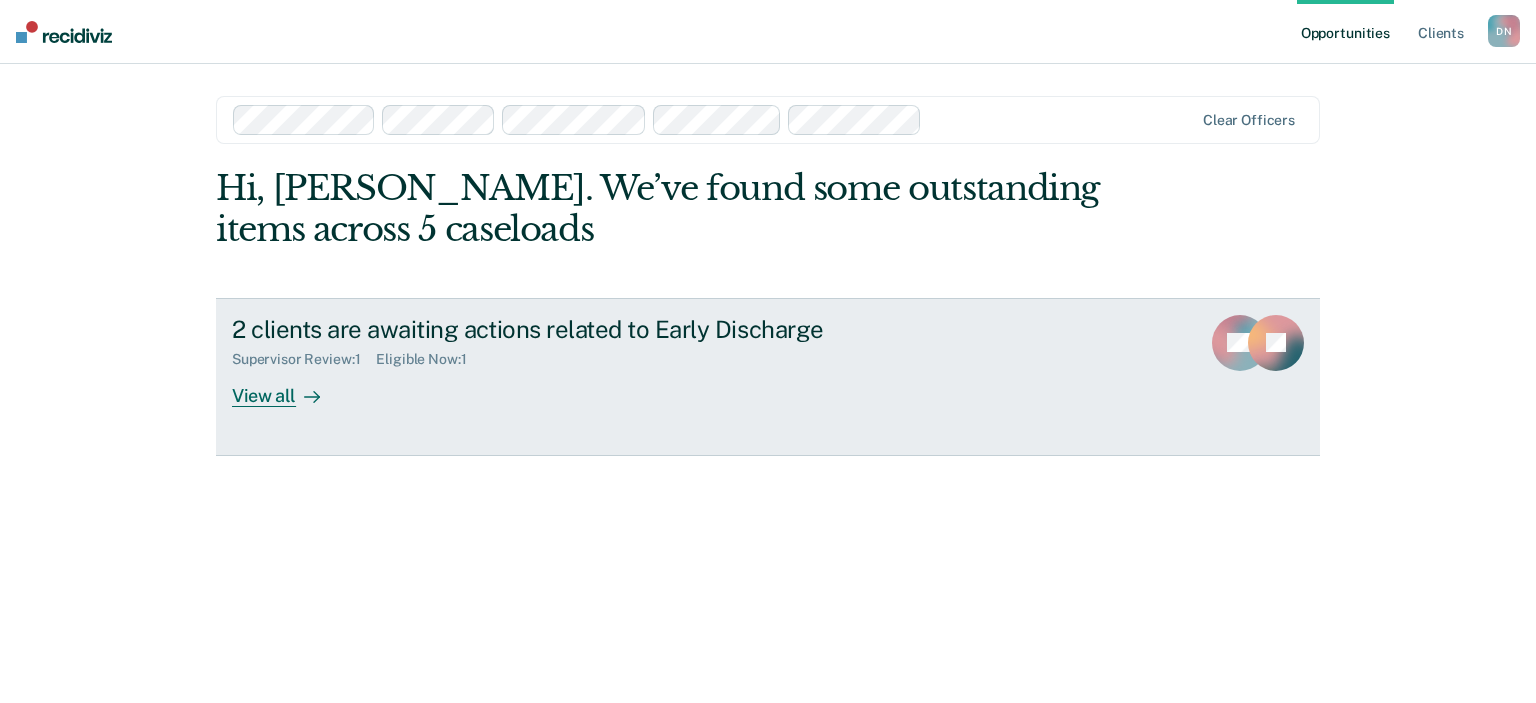 click 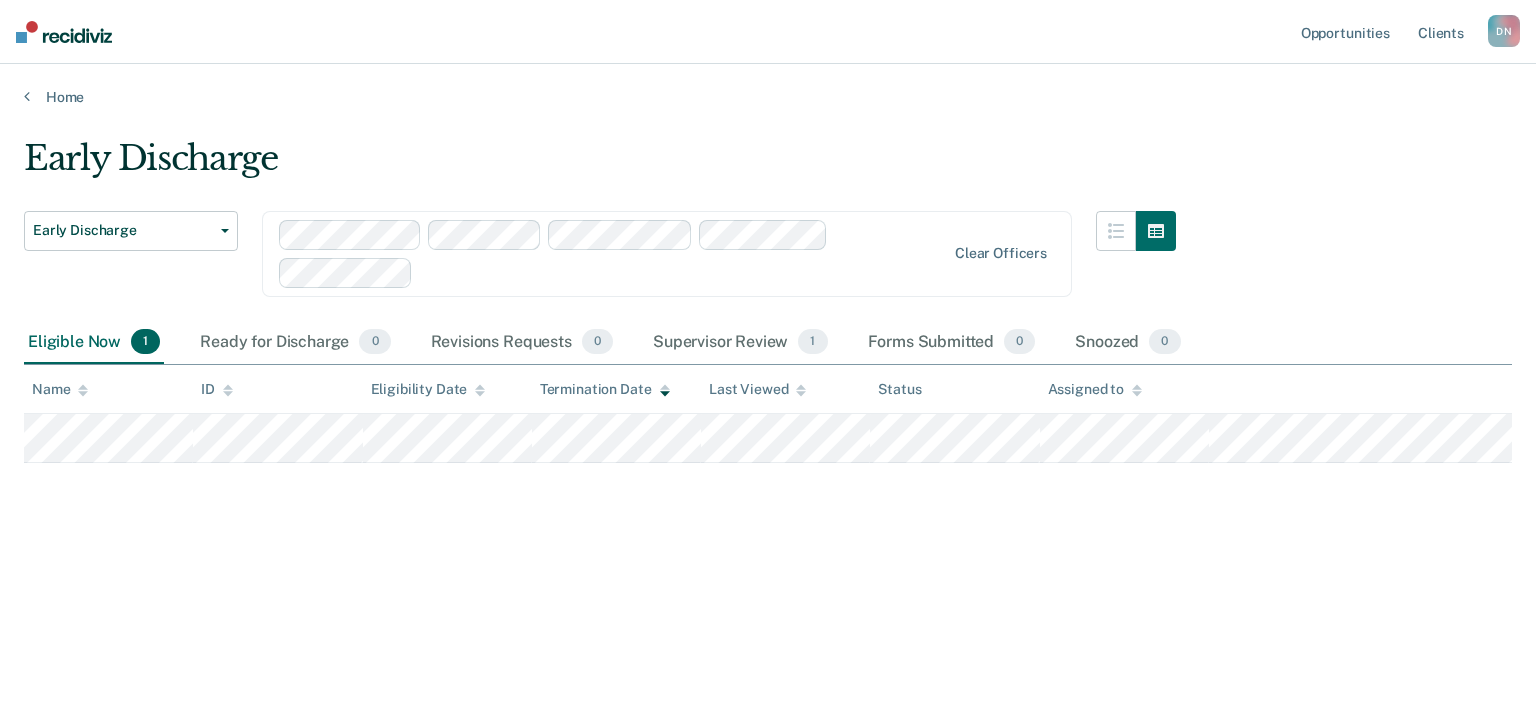 click at bounding box center (64, 32) 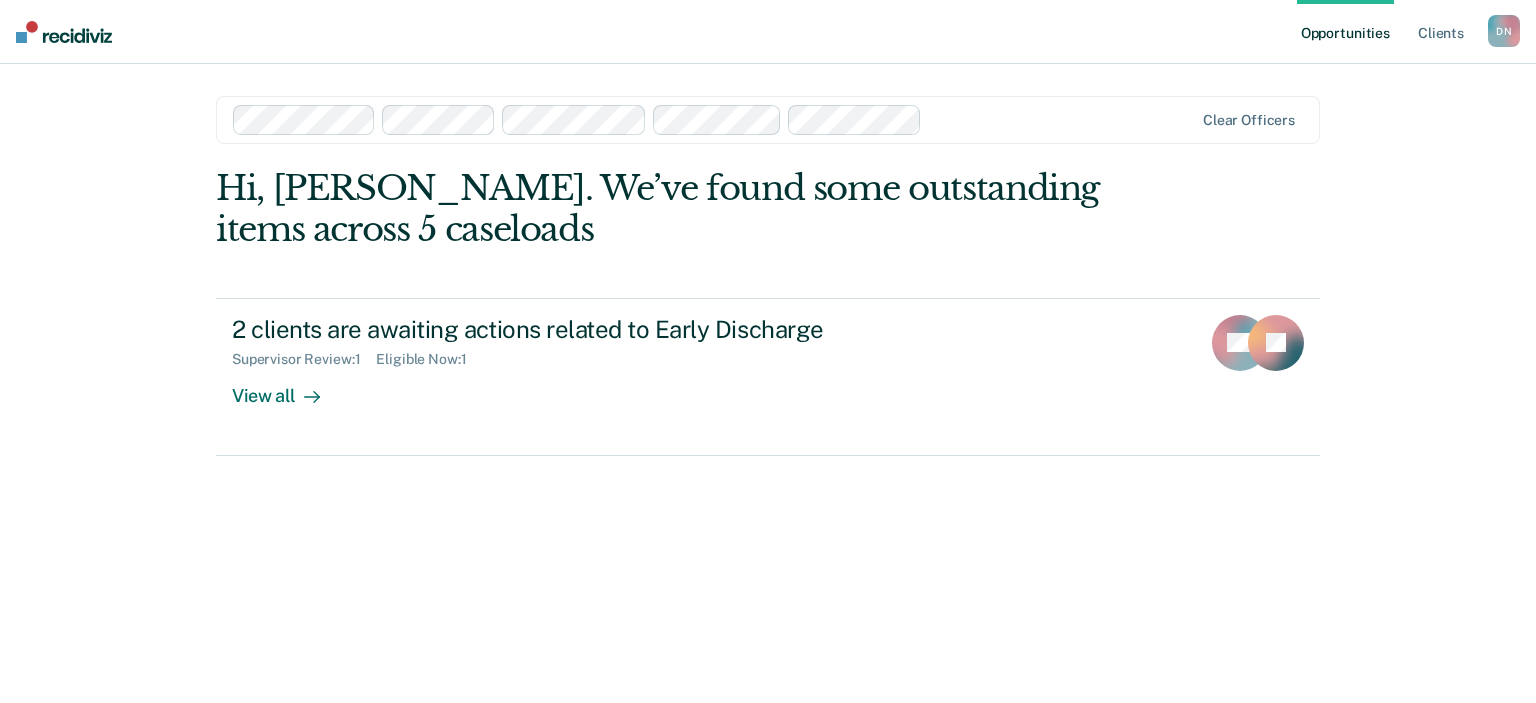 click on "D N" at bounding box center (1504, 31) 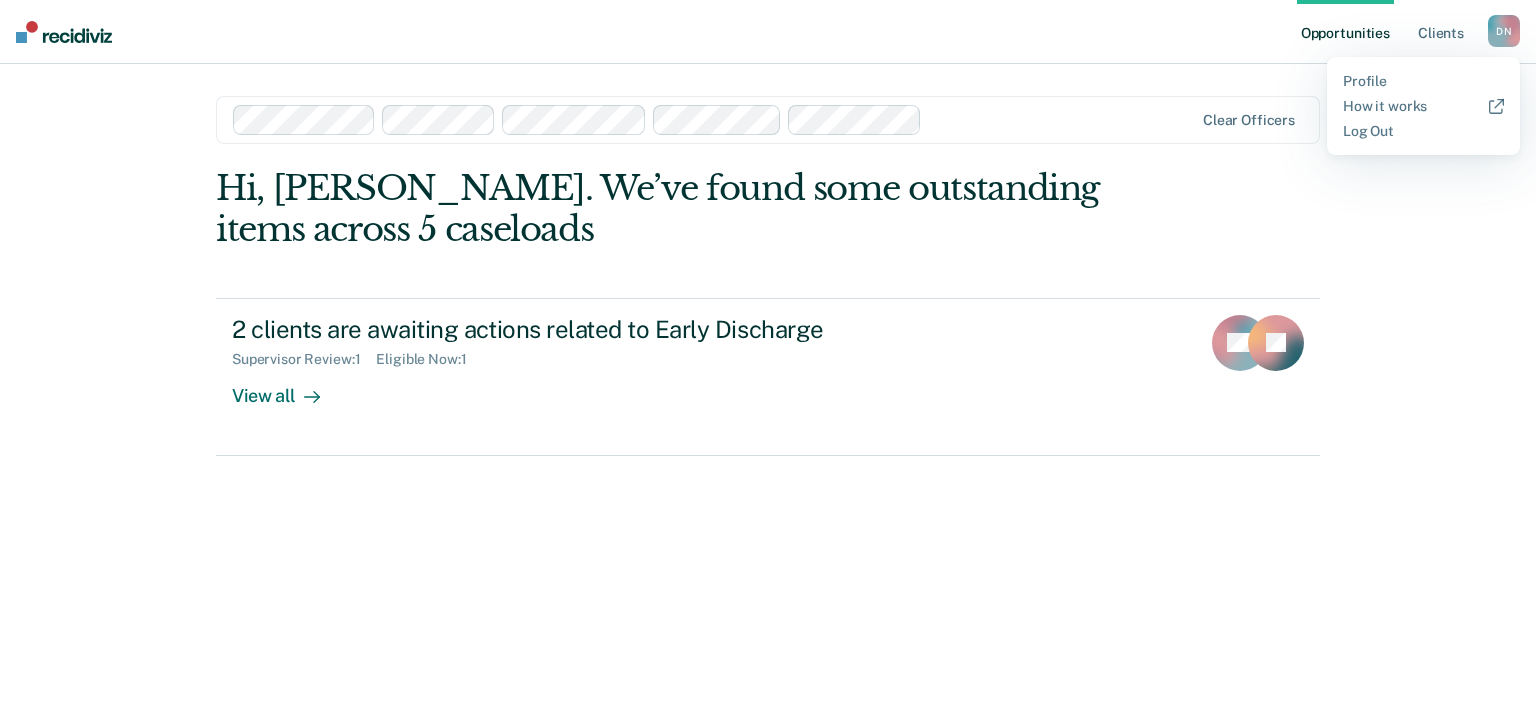click on "Opportunities Client s [PERSON_NAME] D N Profile How it works Log Out Clear   officers Hi, [PERSON_NAME]. We’ve found some outstanding items across 5 caseloads 2 clients are awaiting actions related to Early Discharge Supervisor Review :  1 Eligible Now :  1 View all   AG JK" at bounding box center [768, 351] 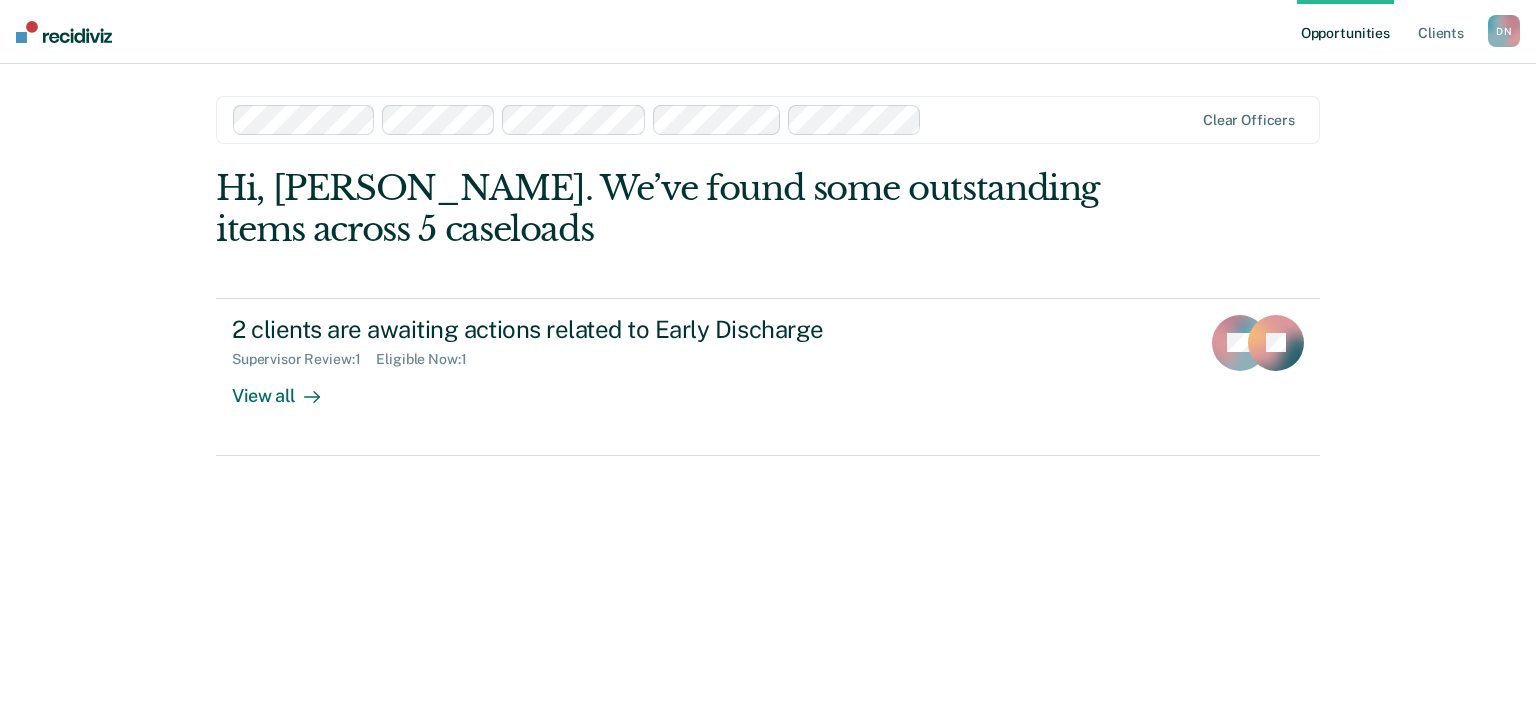 click at bounding box center (64, 32) 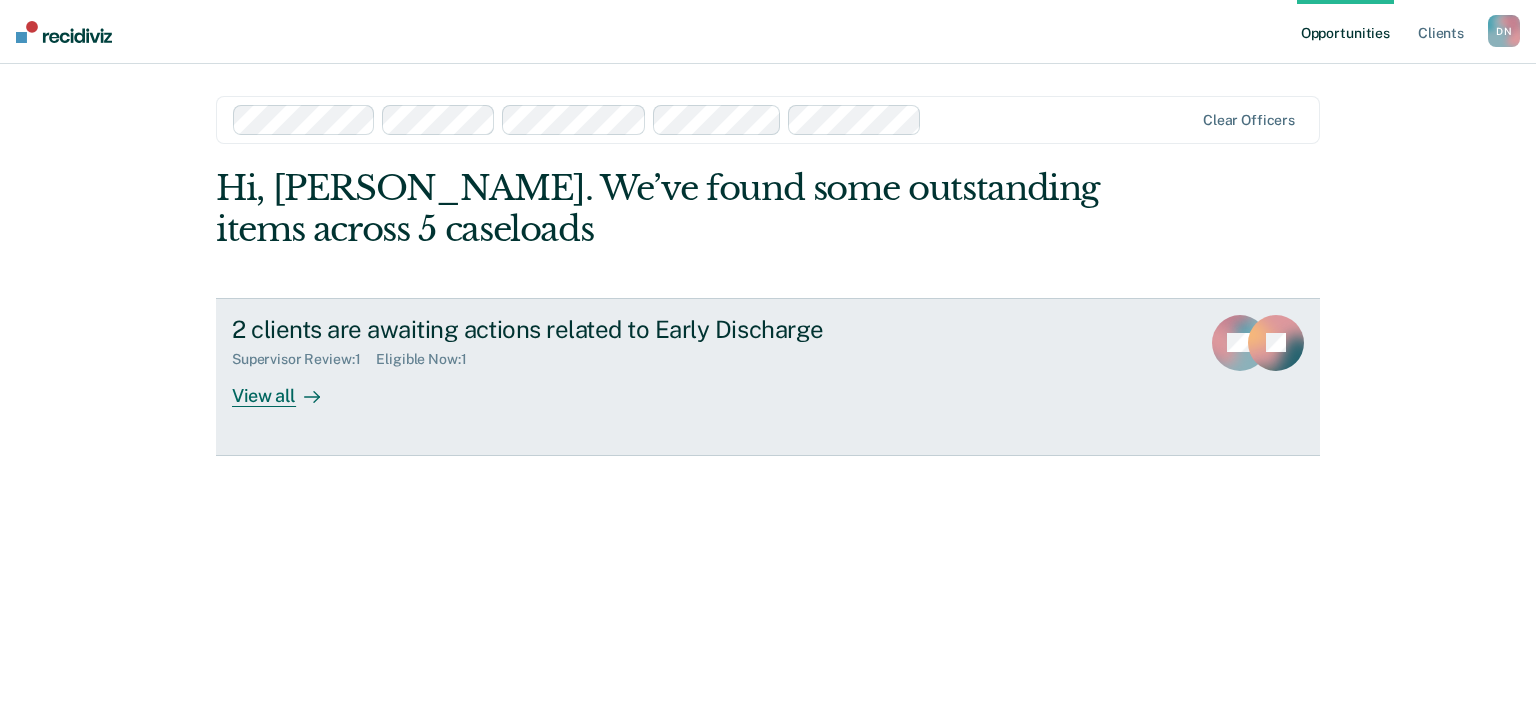 click on "Supervisor Review :  1" at bounding box center (304, 359) 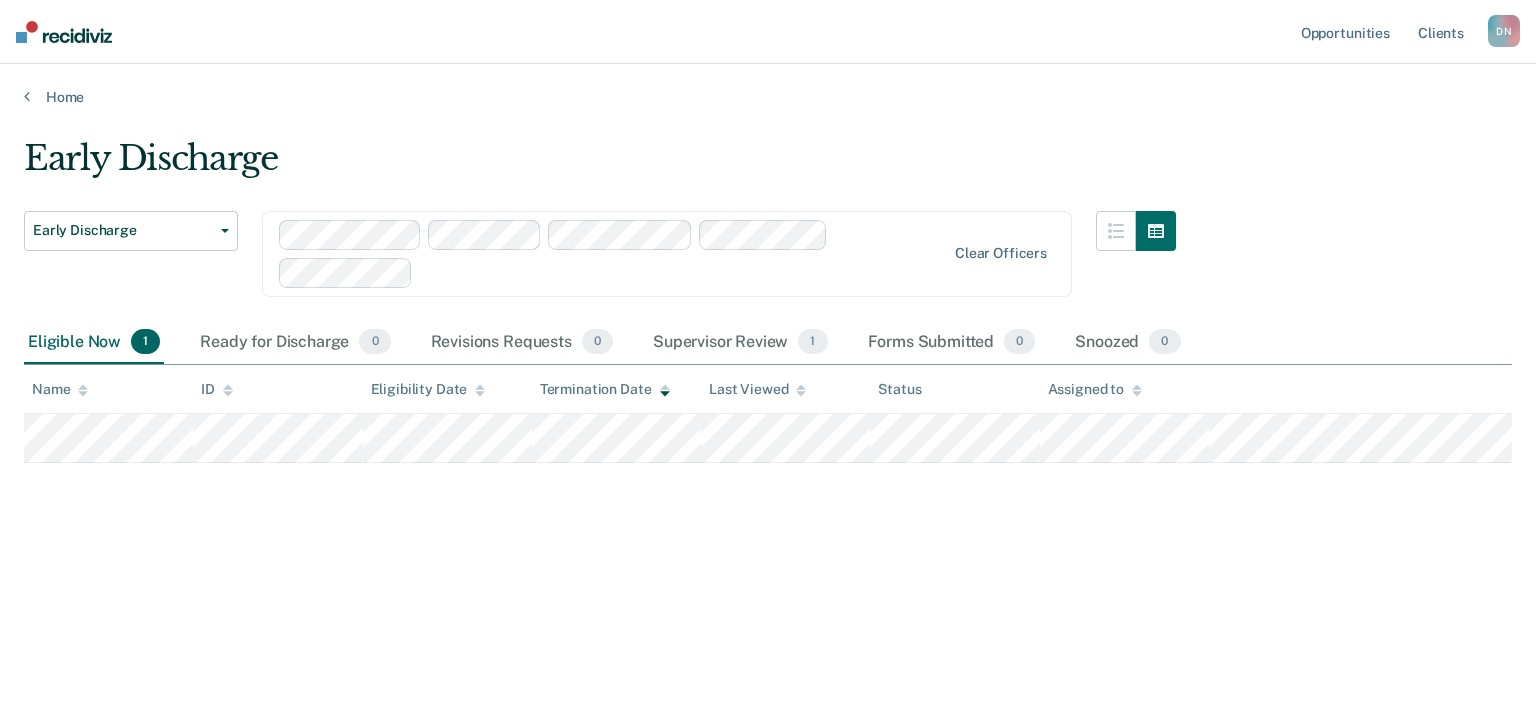 click on "Opportunities Client s [PERSON_NAME] D N Profile How it works Log Out" at bounding box center (768, 32) 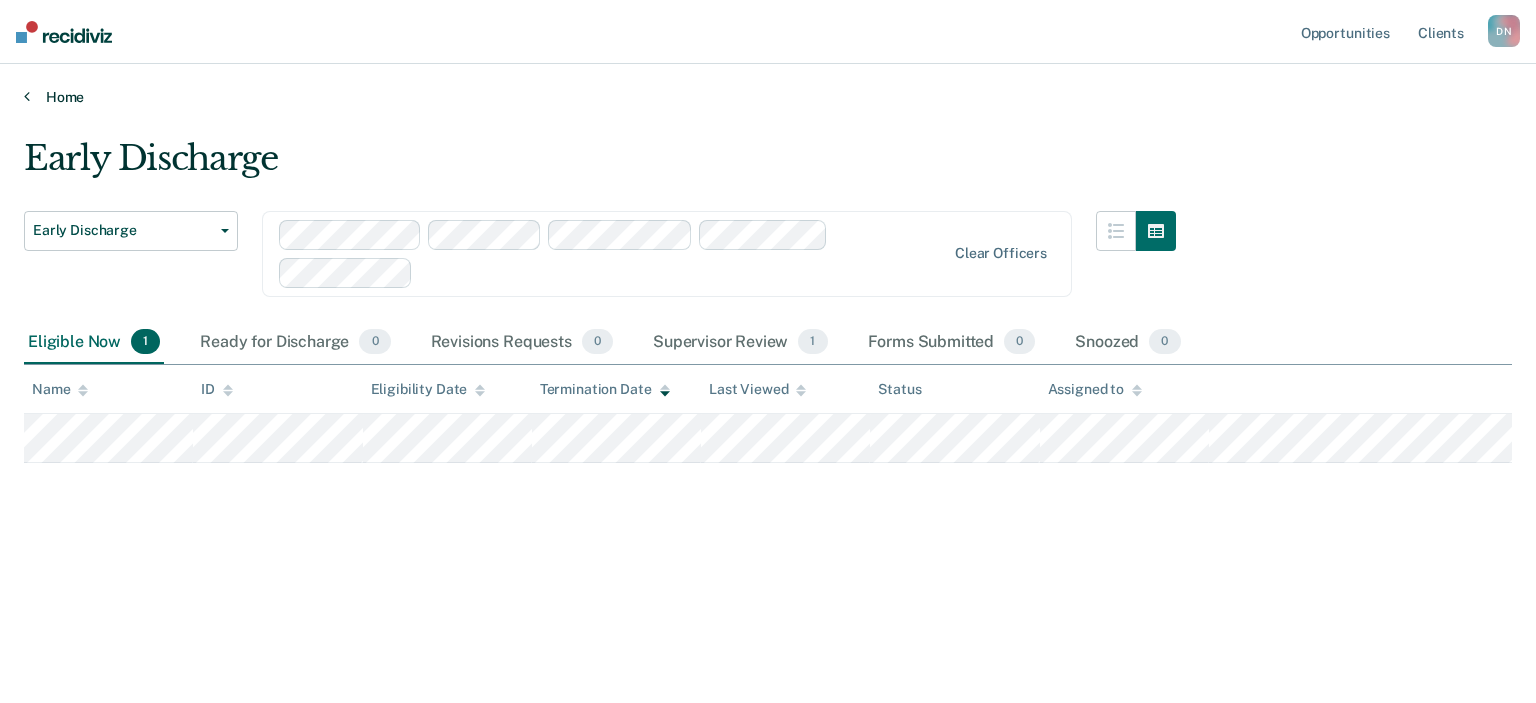 click on "Home" at bounding box center [768, 97] 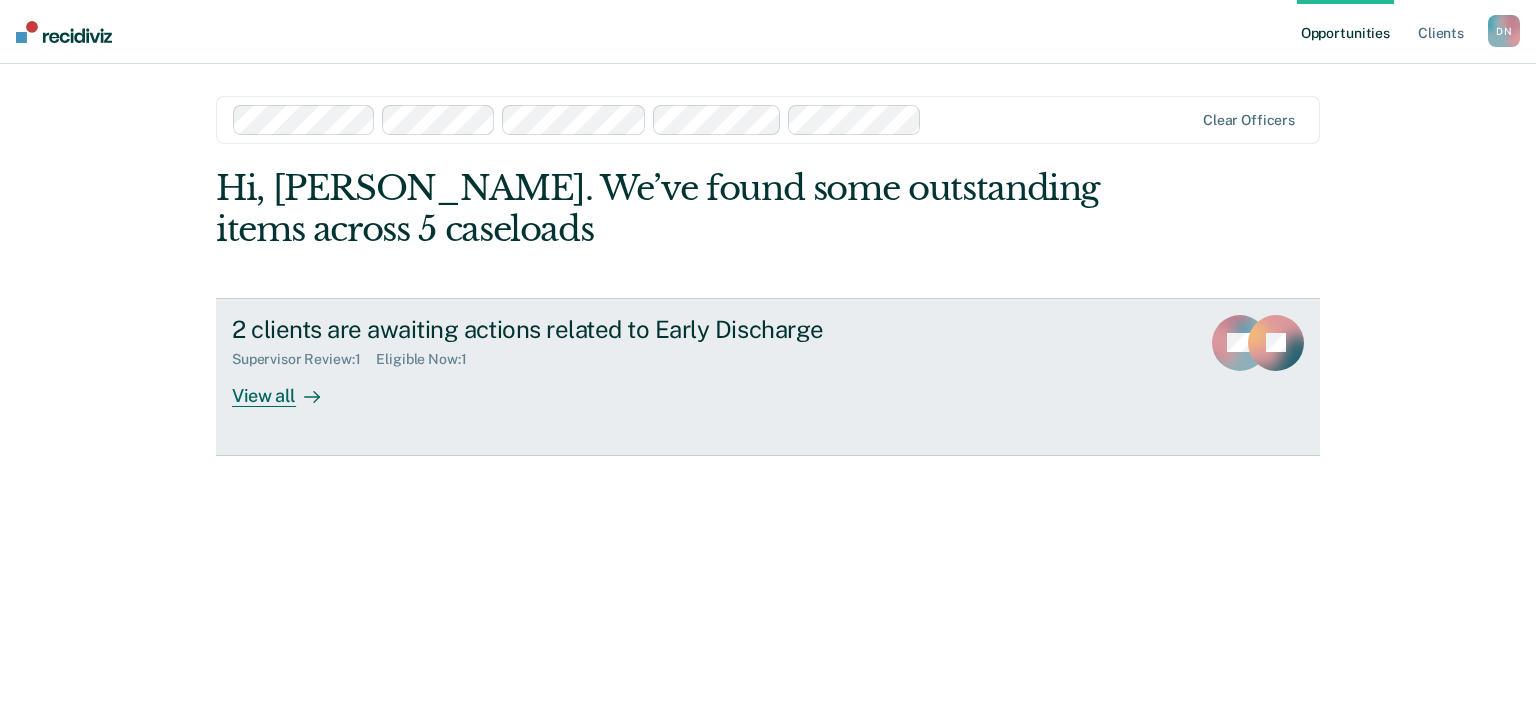 click on "Eligible Now :  1" at bounding box center [429, 359] 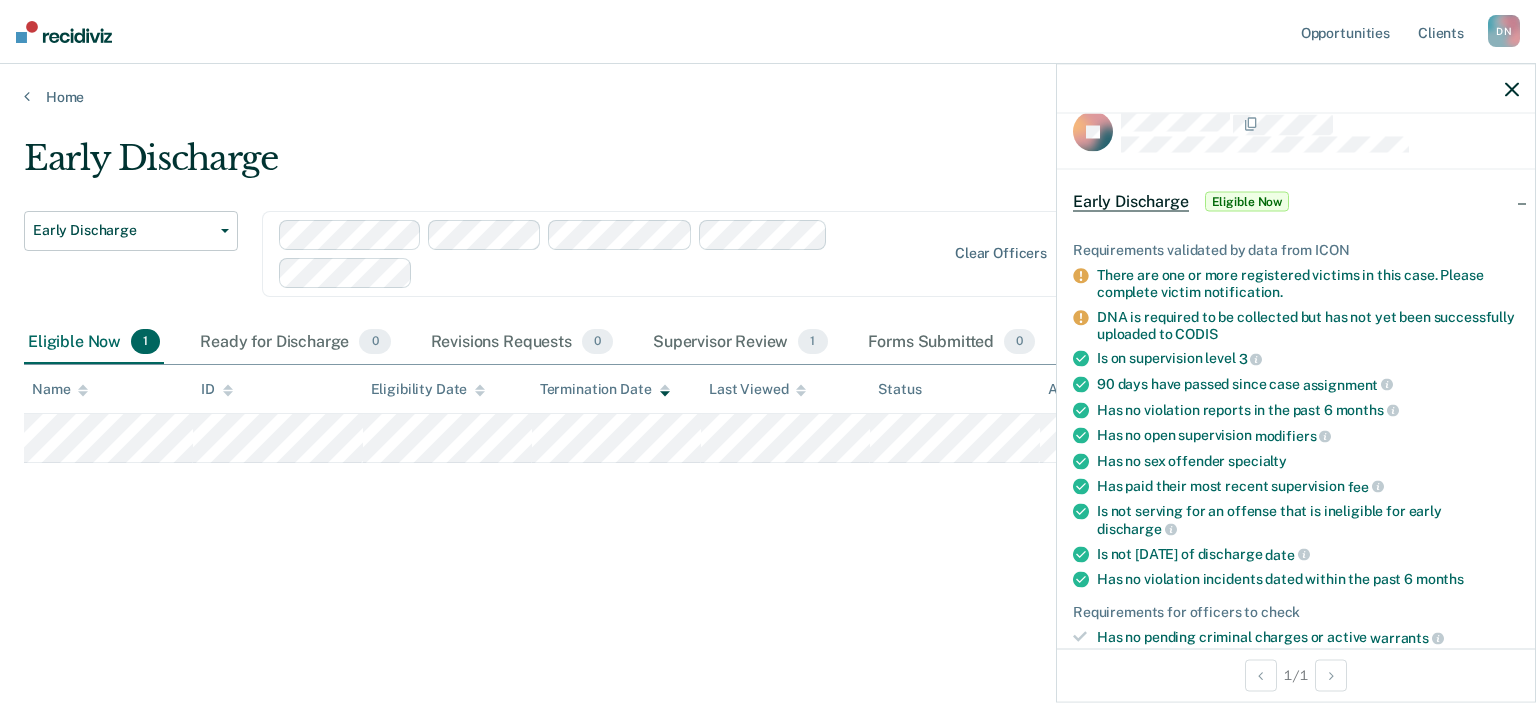 scroll, scrollTop: 0, scrollLeft: 0, axis: both 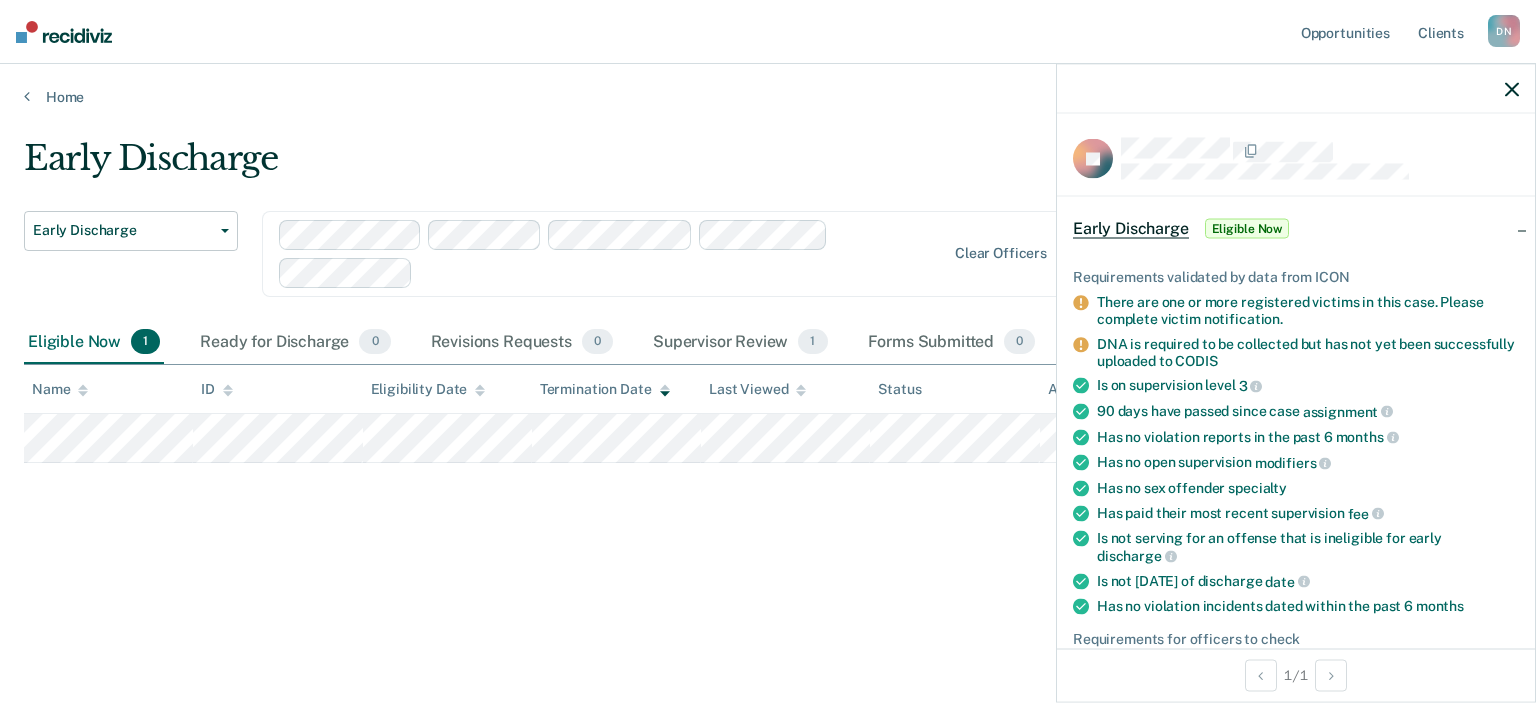 click 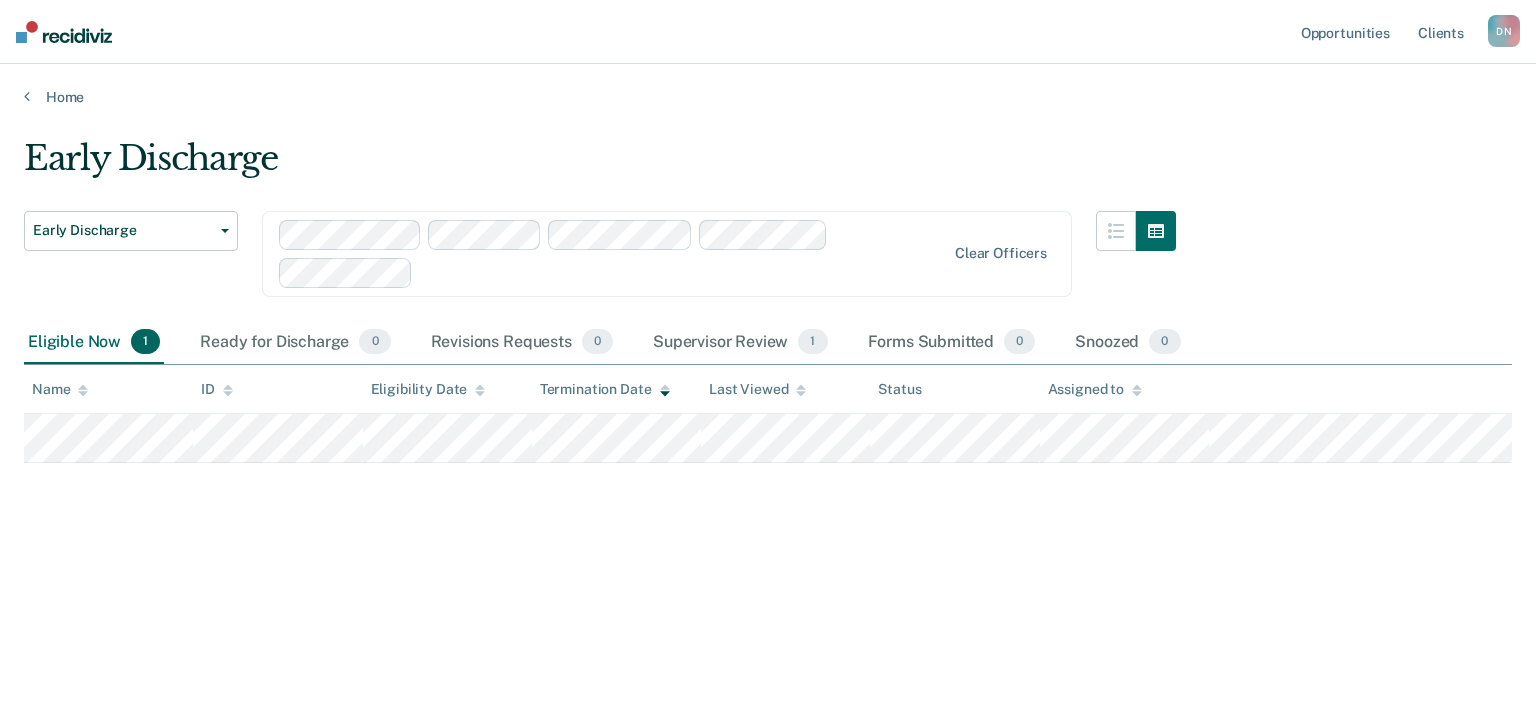 click on "D N" at bounding box center [1504, 31] 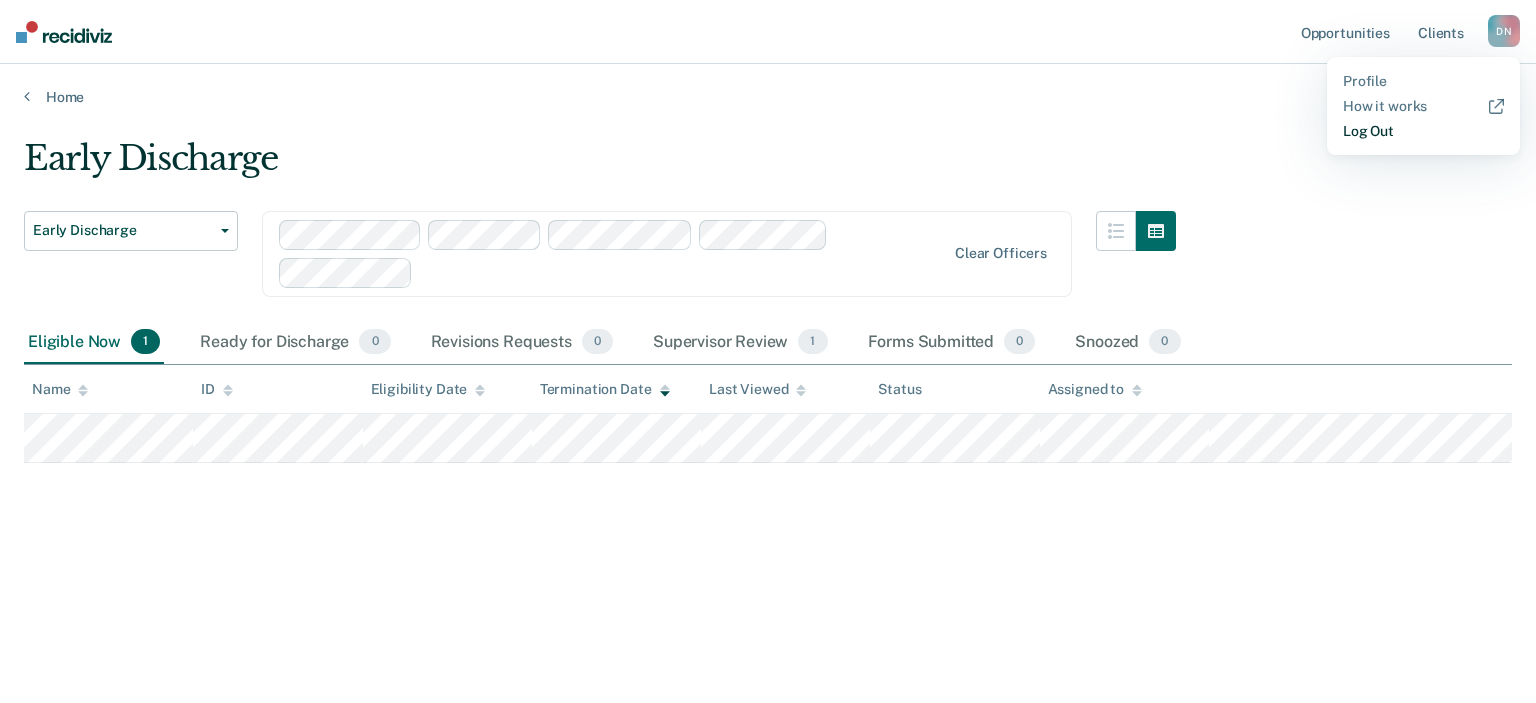 click on "Log Out" at bounding box center [1423, 131] 